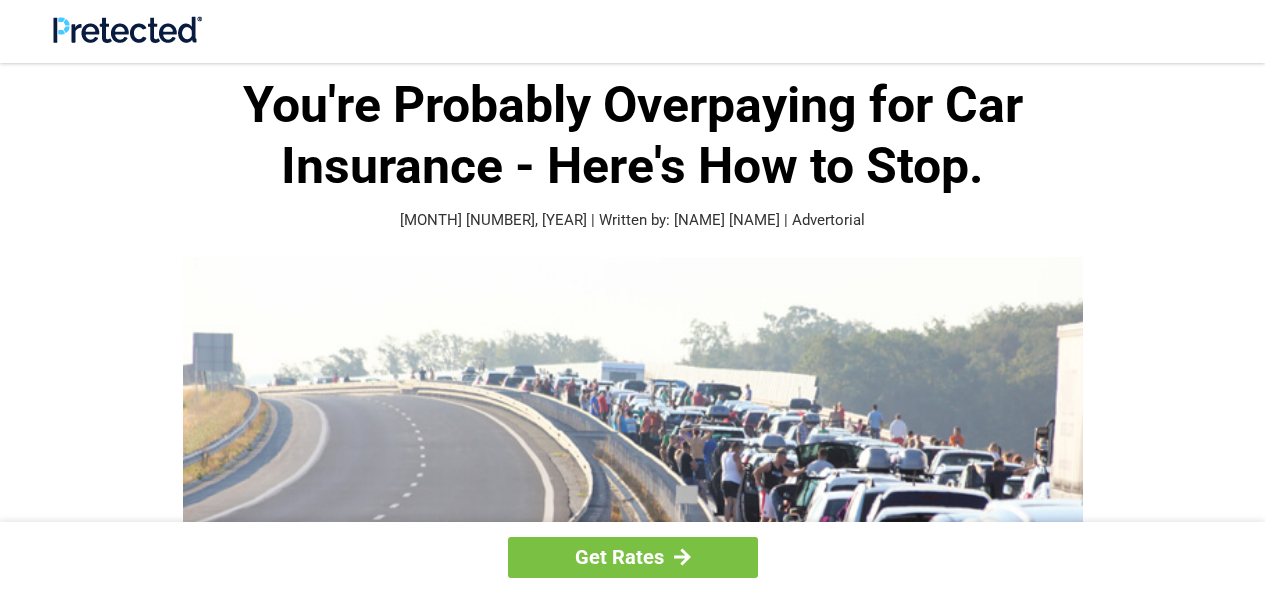 scroll, scrollTop: 0, scrollLeft: 0, axis: both 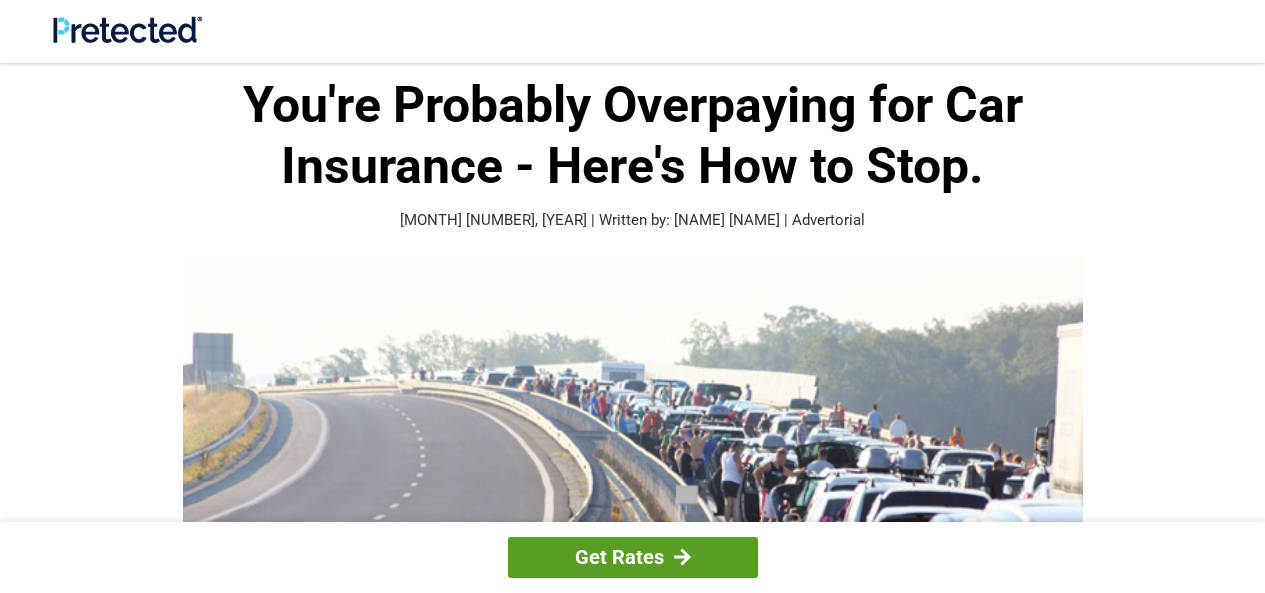 click on "Get Rates" at bounding box center (633, 557) 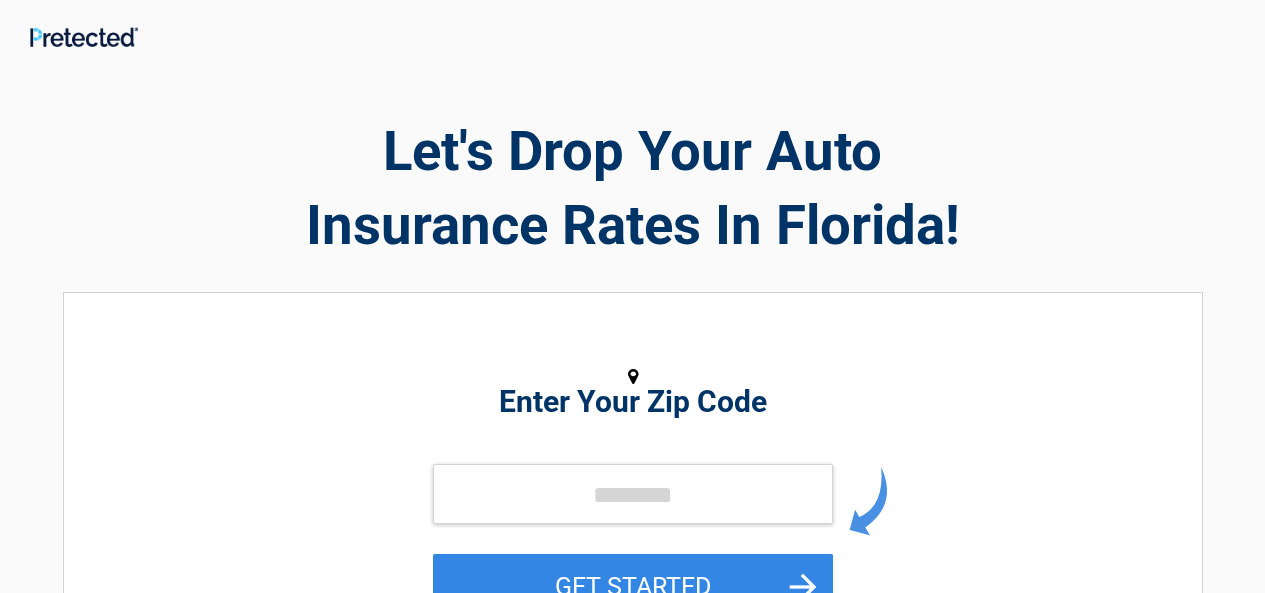 scroll, scrollTop: 0, scrollLeft: 0, axis: both 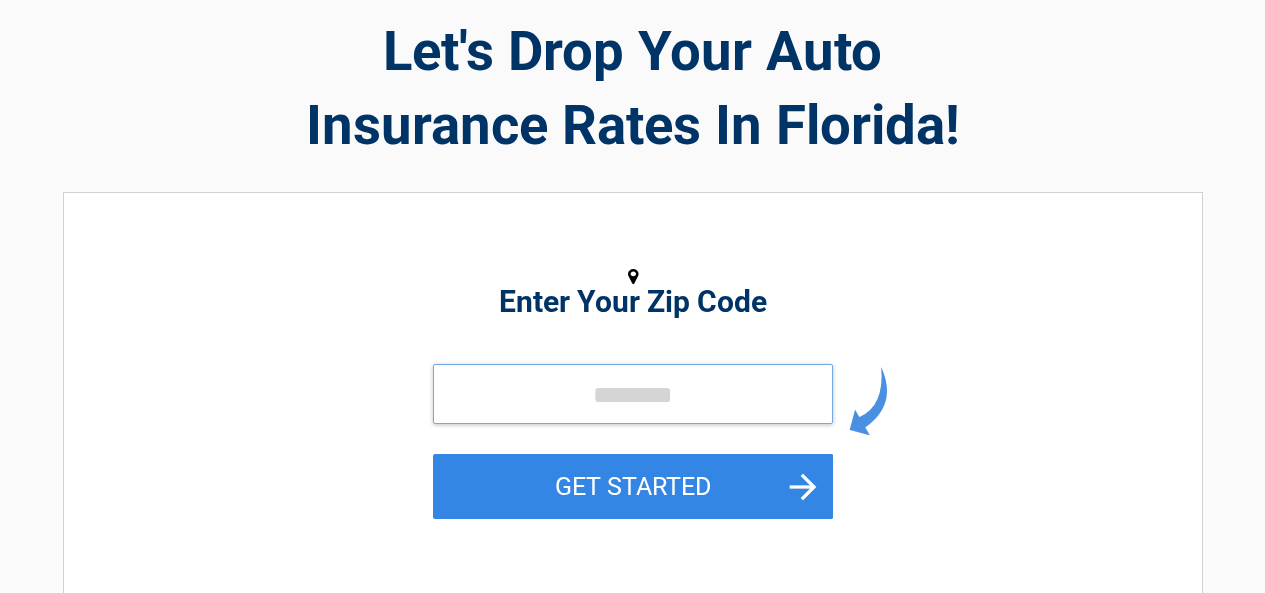click at bounding box center (633, 394) 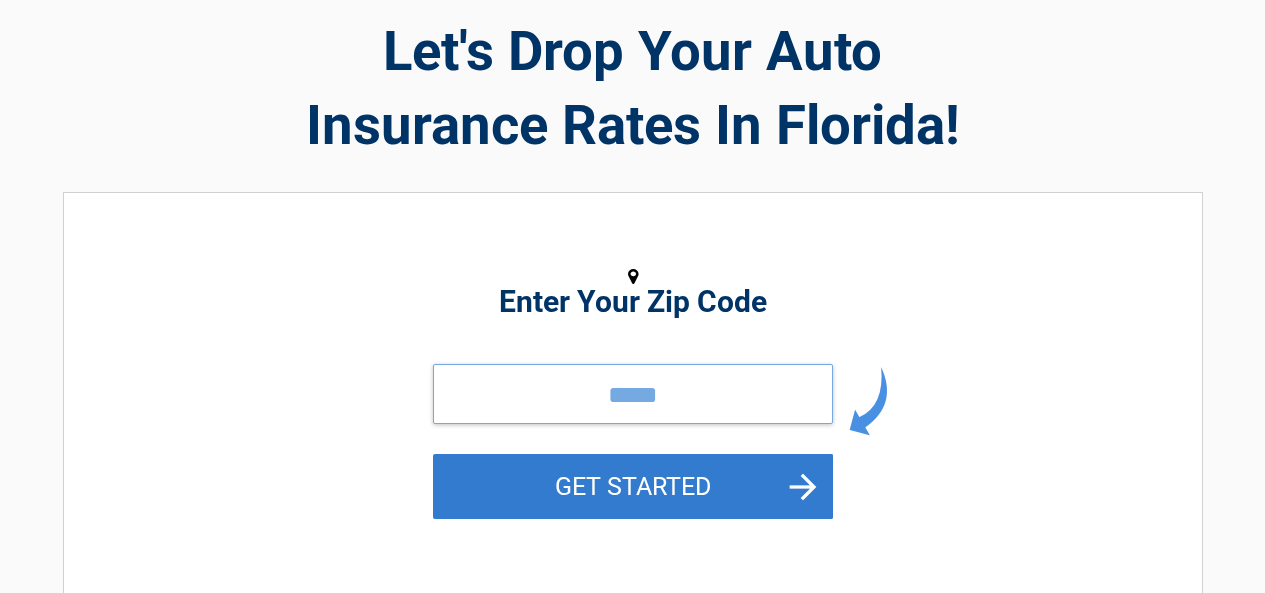 type on "*****" 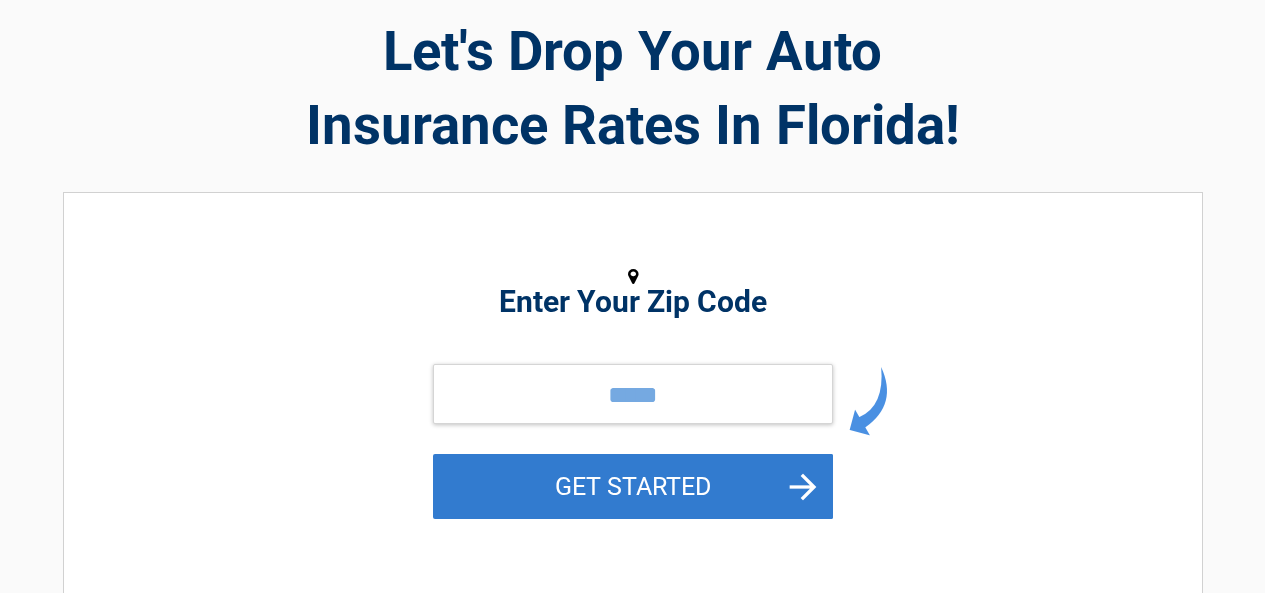click on "GET STARTED" at bounding box center (633, 486) 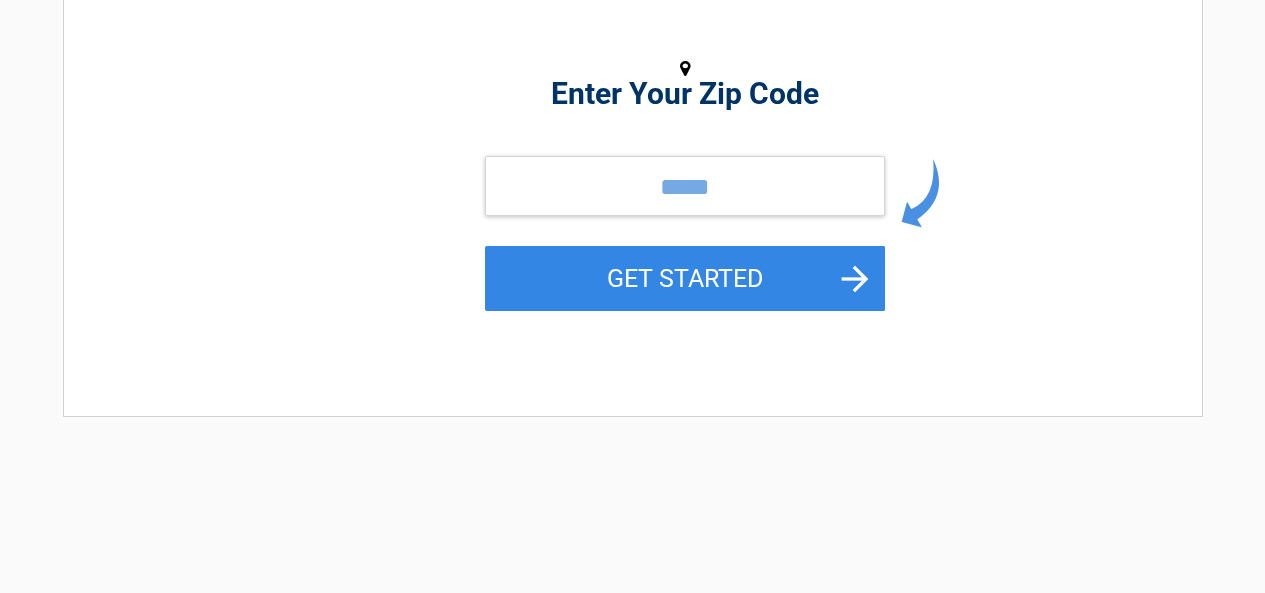 scroll, scrollTop: 0, scrollLeft: 0, axis: both 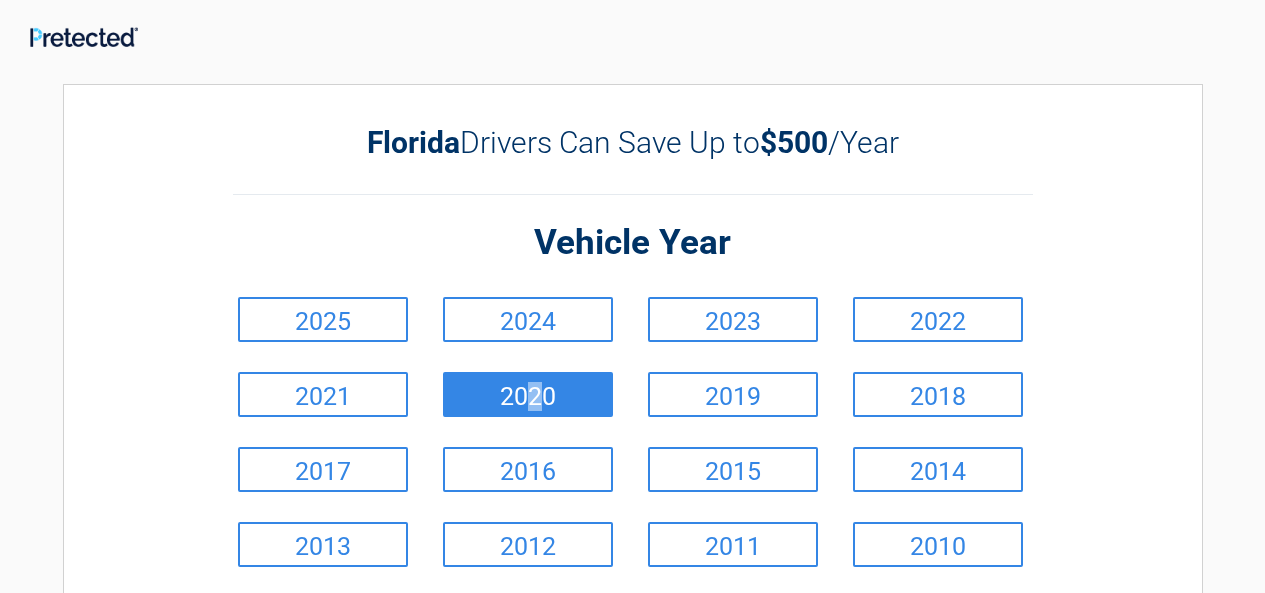 click on "2020" at bounding box center [528, 394] 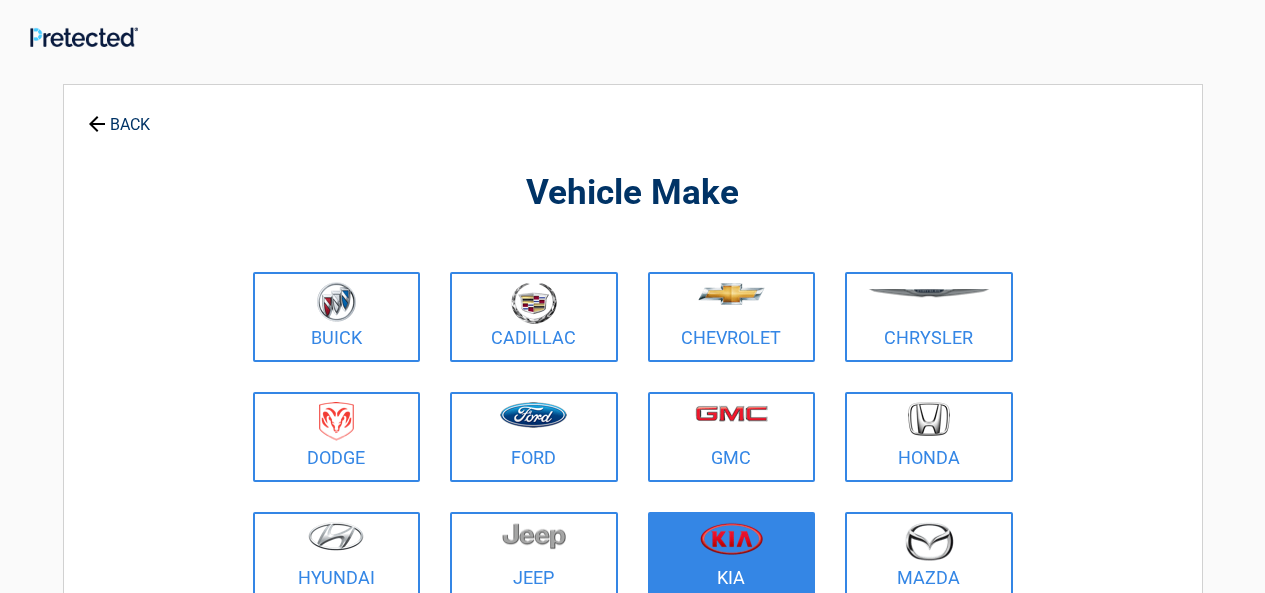 click at bounding box center (731, 538) 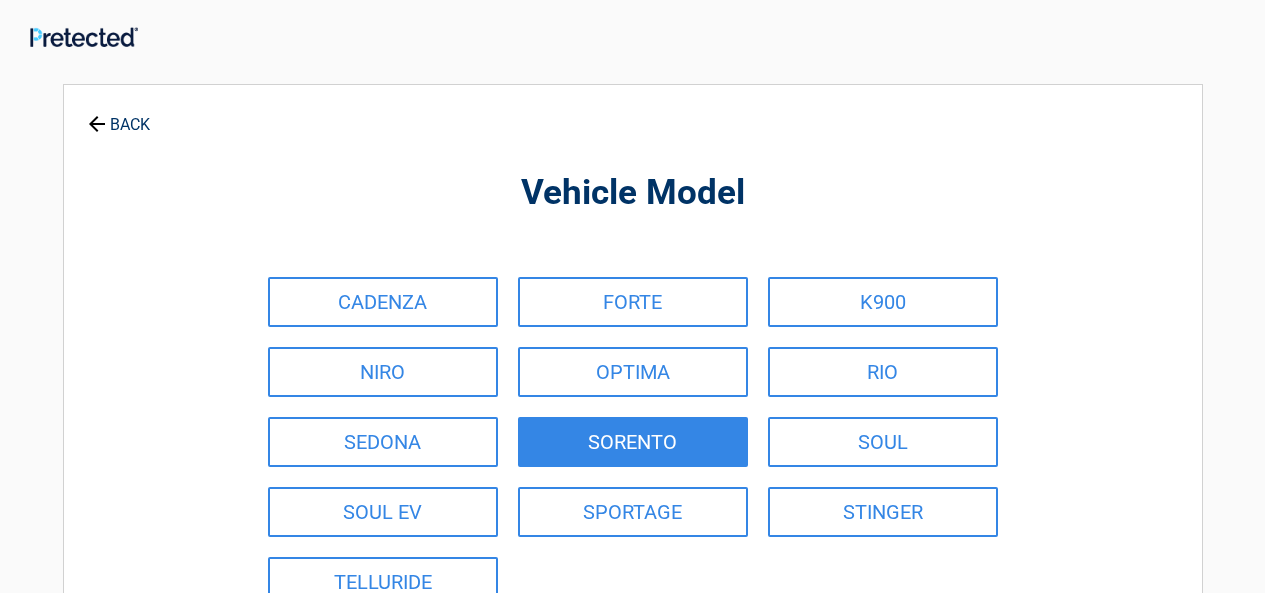 click on "SORENTO" at bounding box center [633, 442] 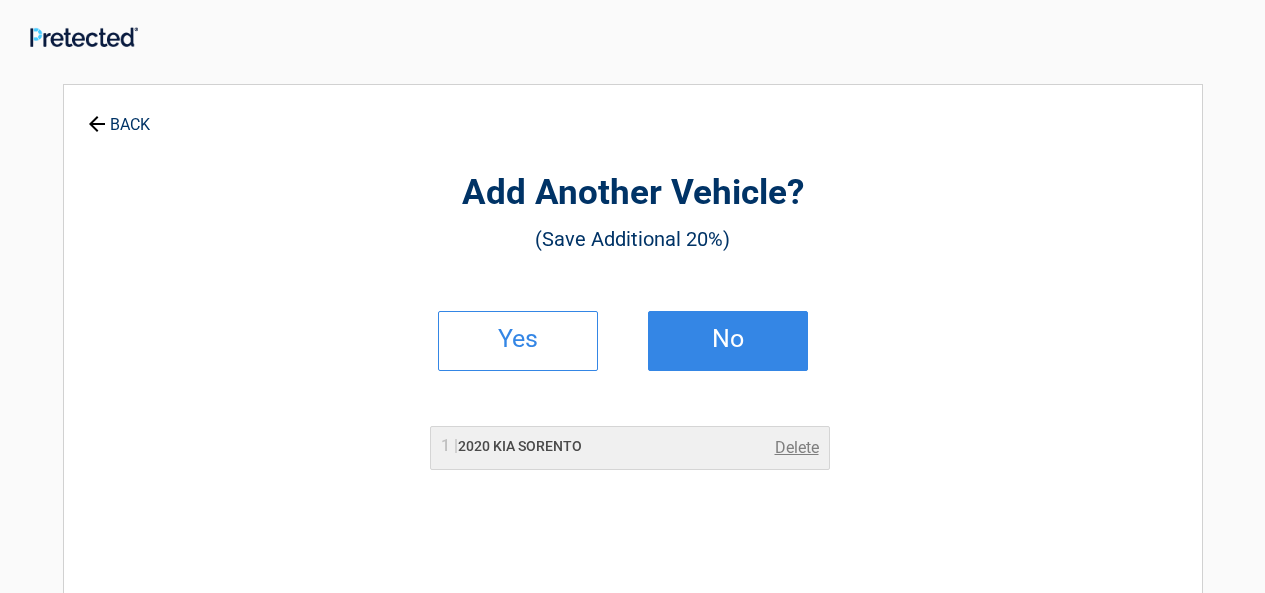 click on "No" at bounding box center [728, 339] 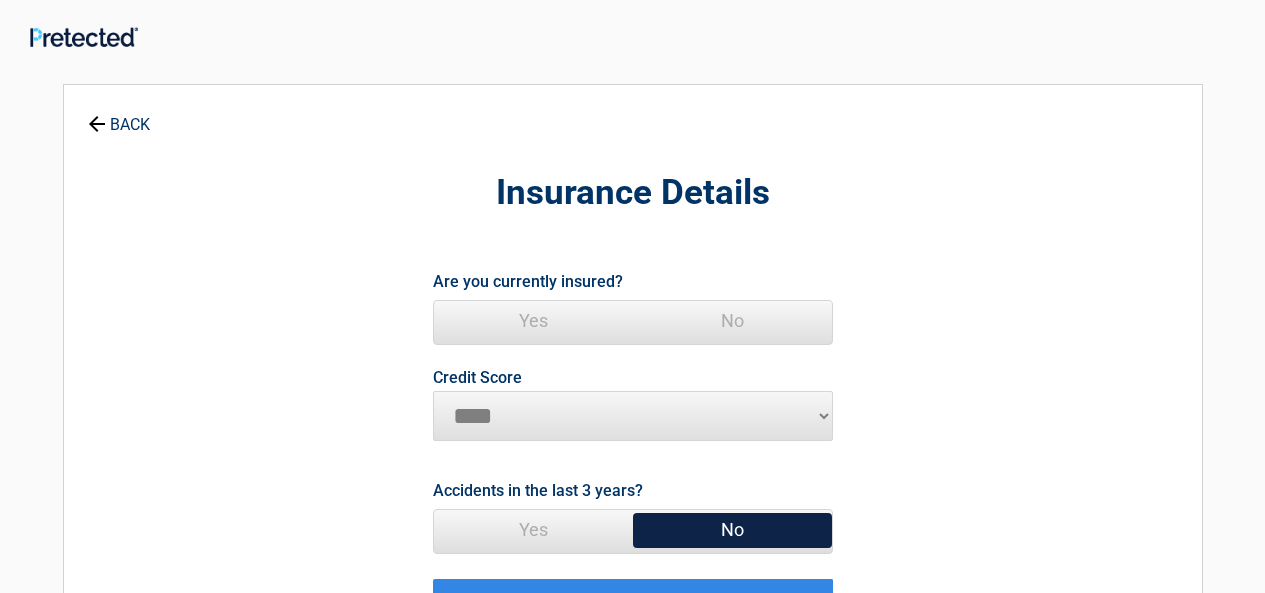 click on "Yes" at bounding box center [533, 321] 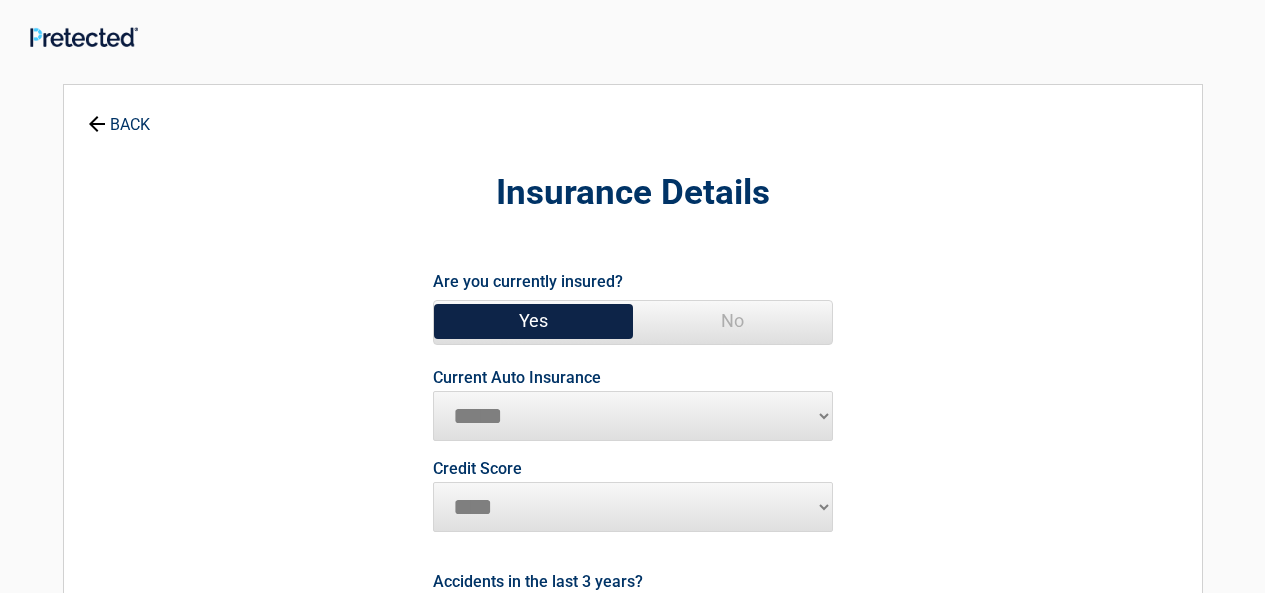 click on "*********
****
*******
****" at bounding box center (633, 507) 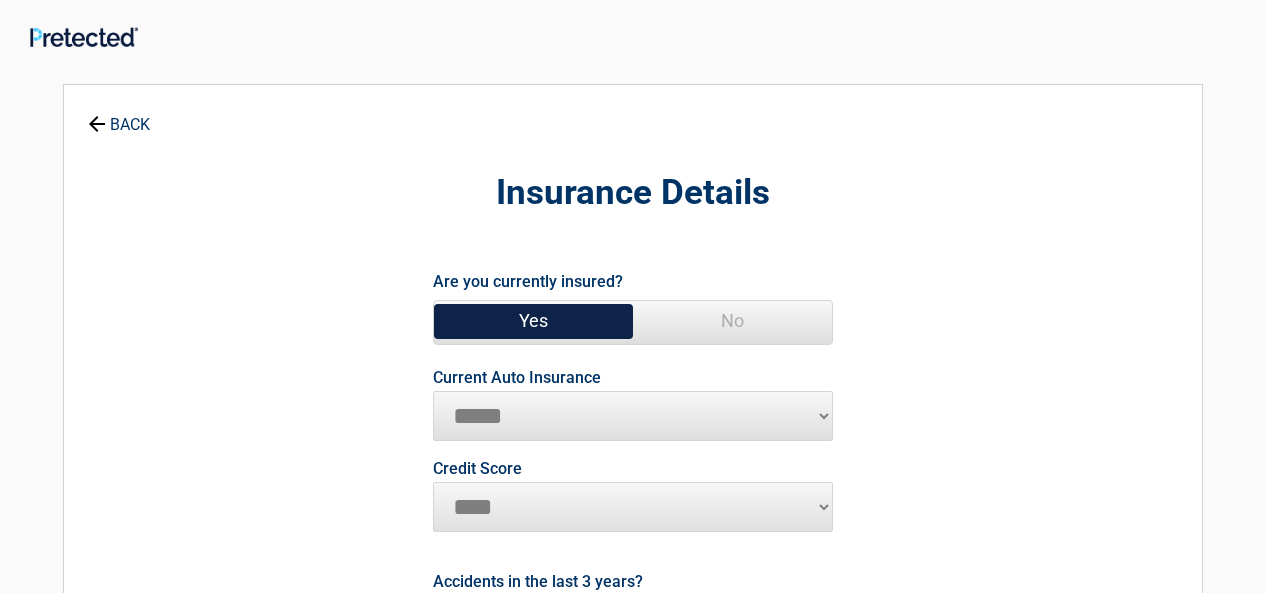 select on "*********" 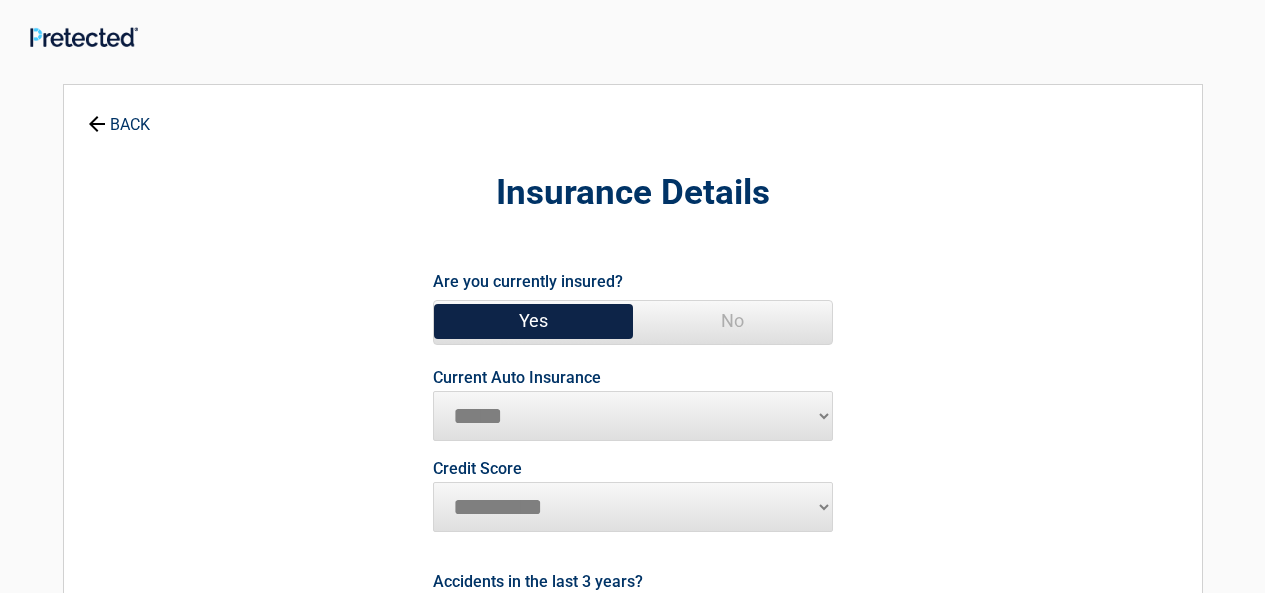 click on "*********
****
*******
****" at bounding box center (633, 507) 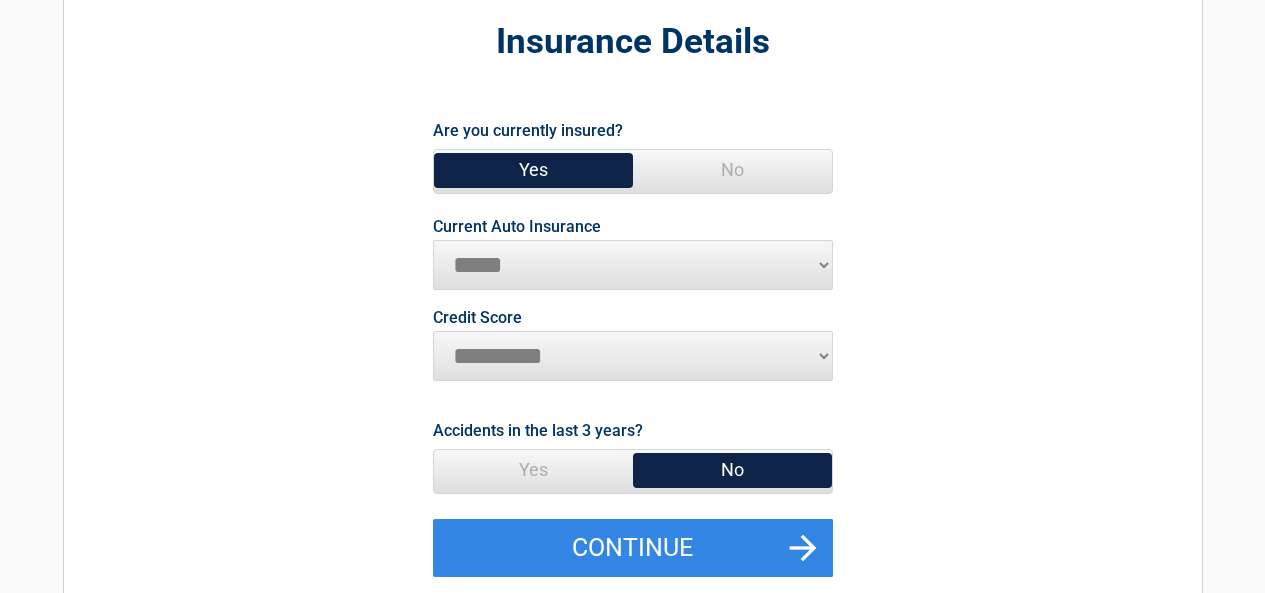 scroll, scrollTop: 200, scrollLeft: 0, axis: vertical 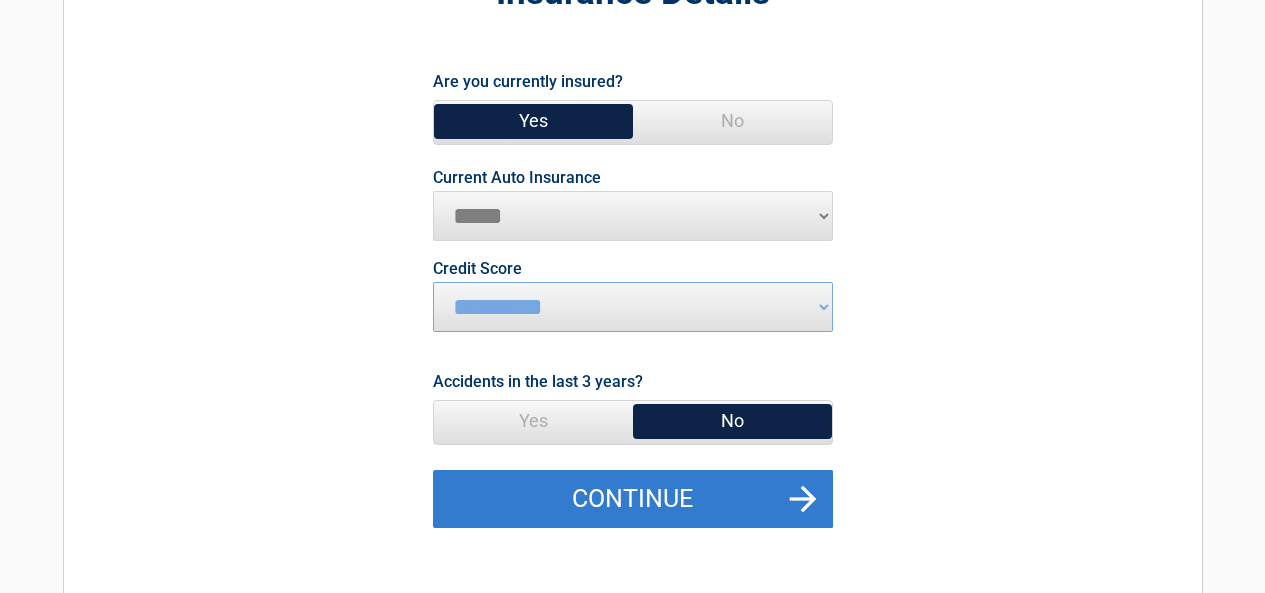 click on "Continue" at bounding box center [633, 499] 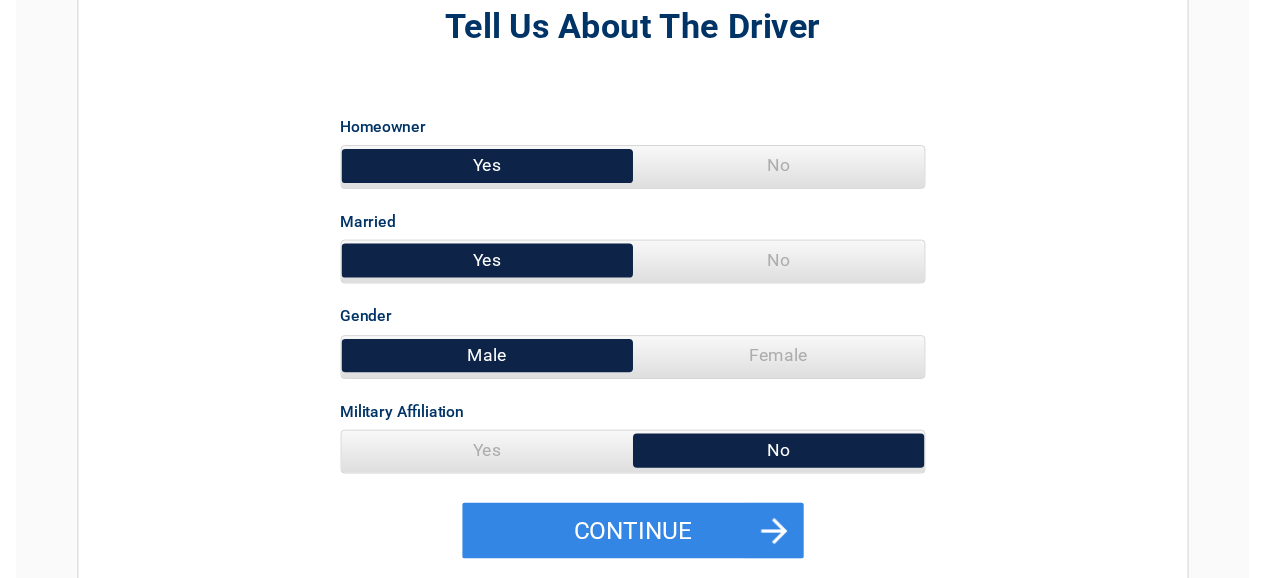 scroll, scrollTop: 200, scrollLeft: 0, axis: vertical 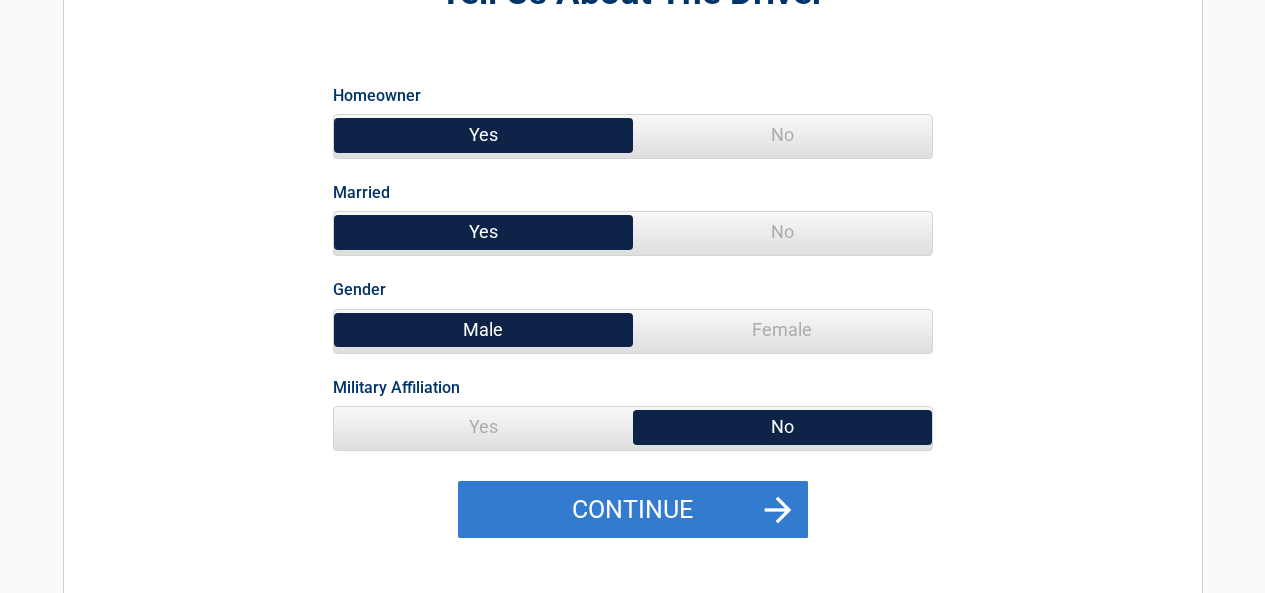 click on "Continue" at bounding box center [633, 510] 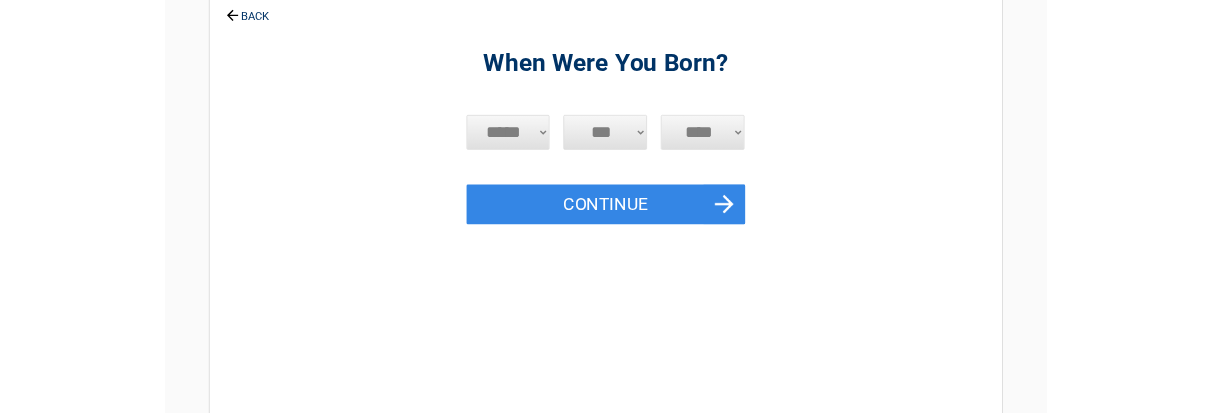 scroll, scrollTop: 0, scrollLeft: 0, axis: both 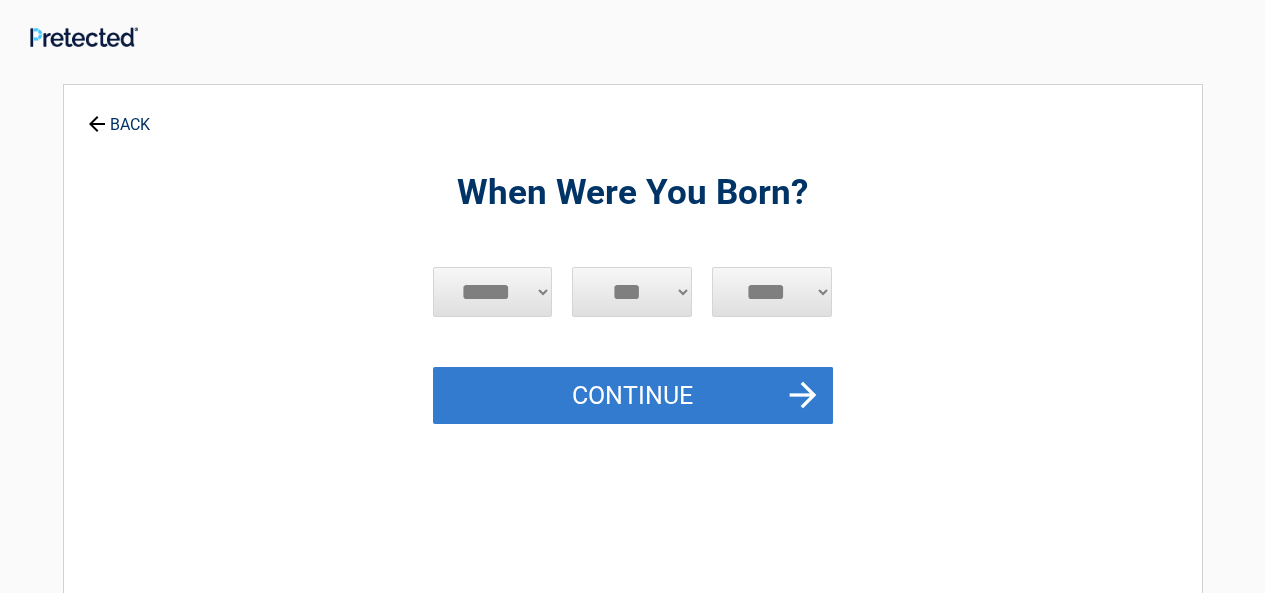 click on "Continue" at bounding box center (633, 396) 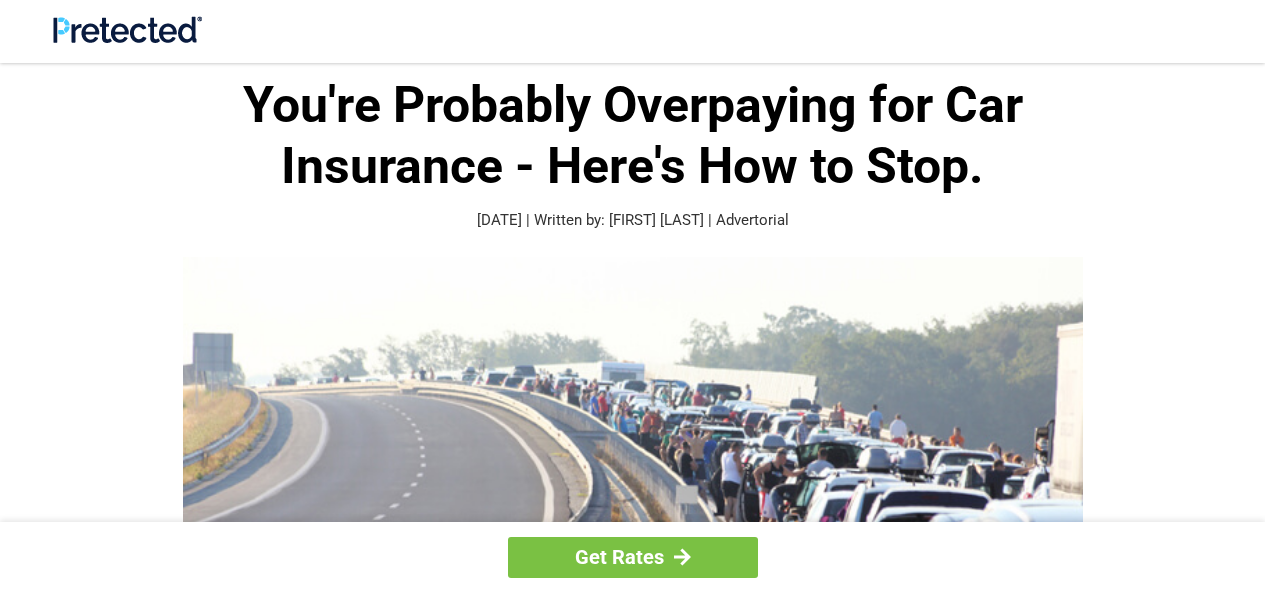 scroll, scrollTop: 0, scrollLeft: 0, axis: both 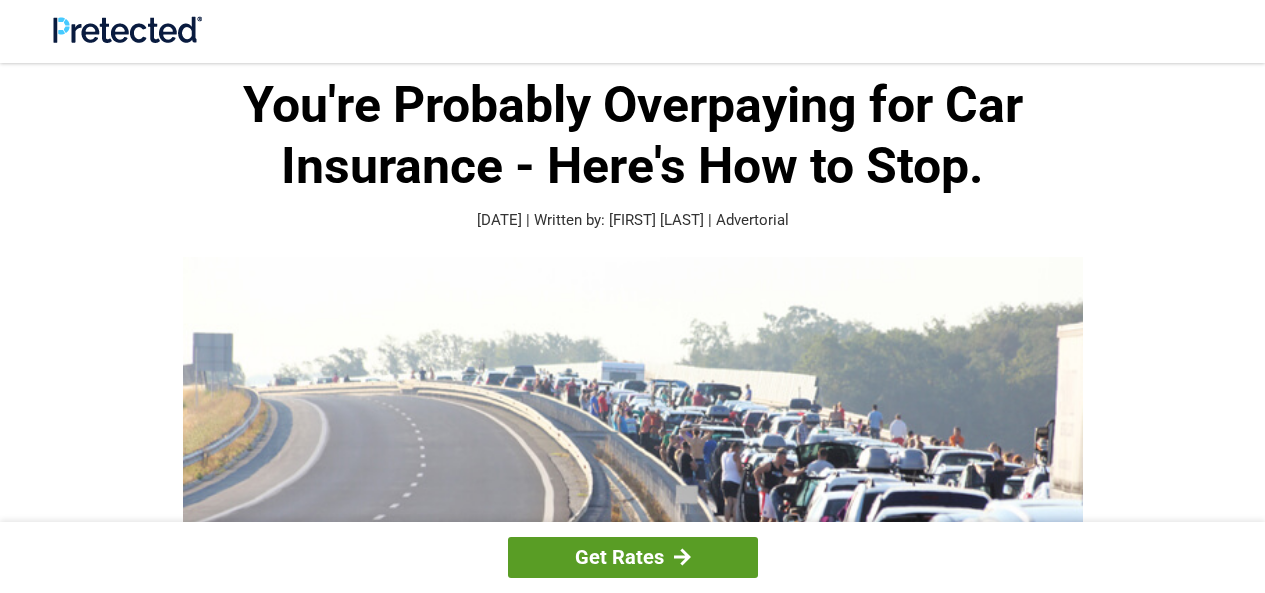 click on "Get Rates" at bounding box center (633, 557) 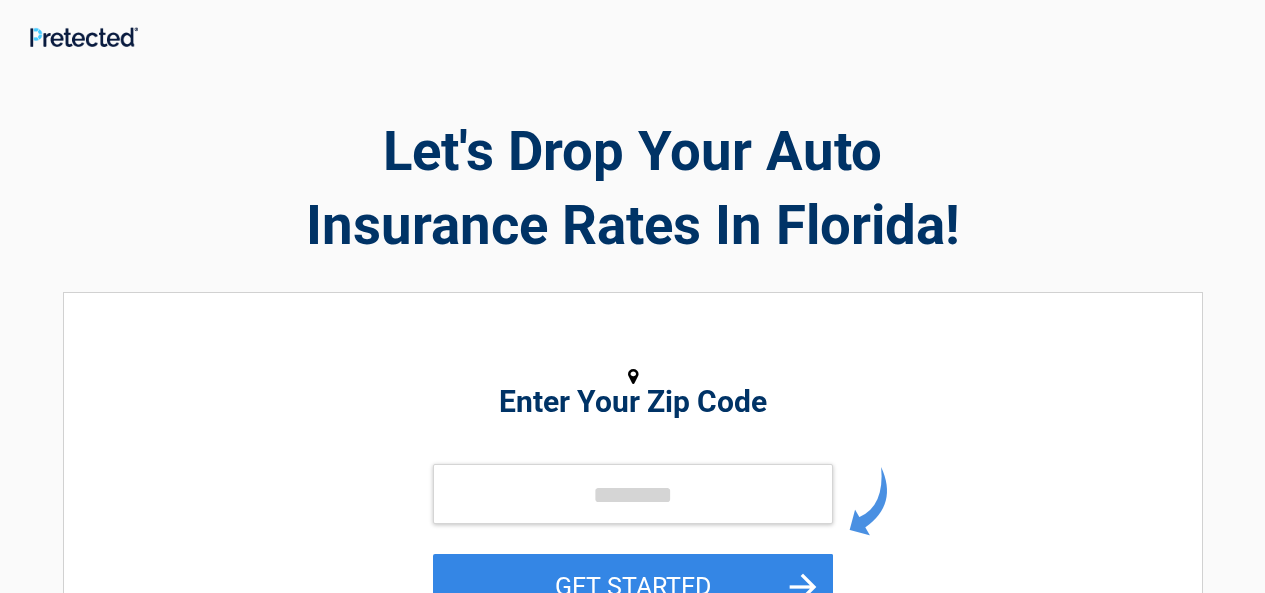 scroll, scrollTop: 0, scrollLeft: 0, axis: both 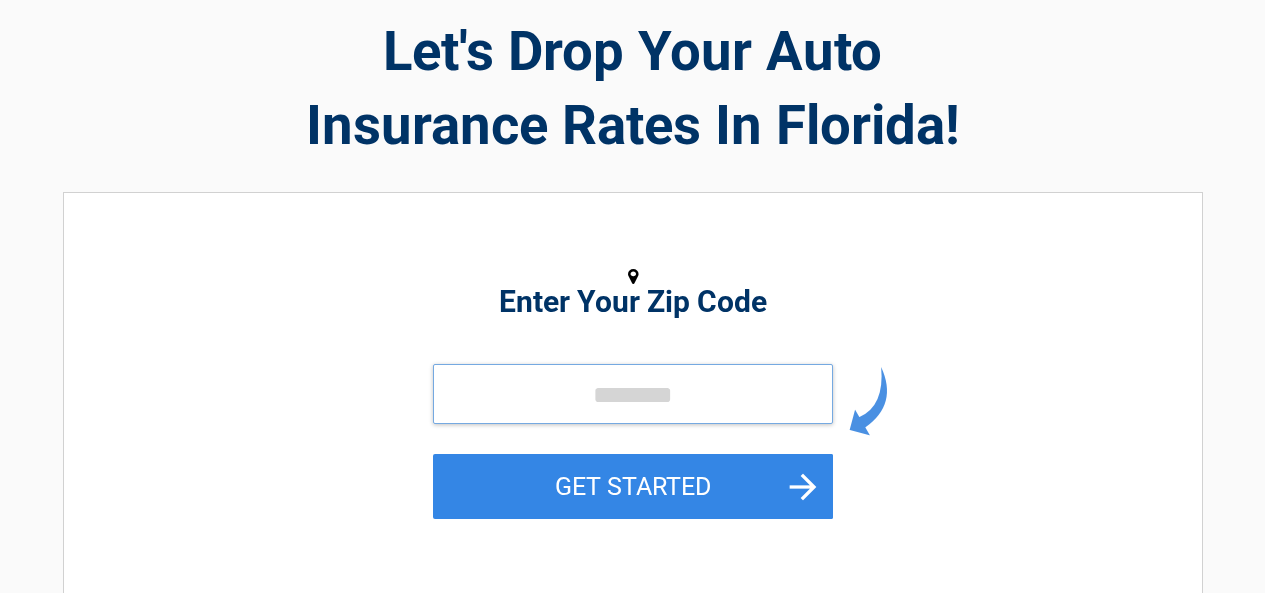 click at bounding box center [633, 394] 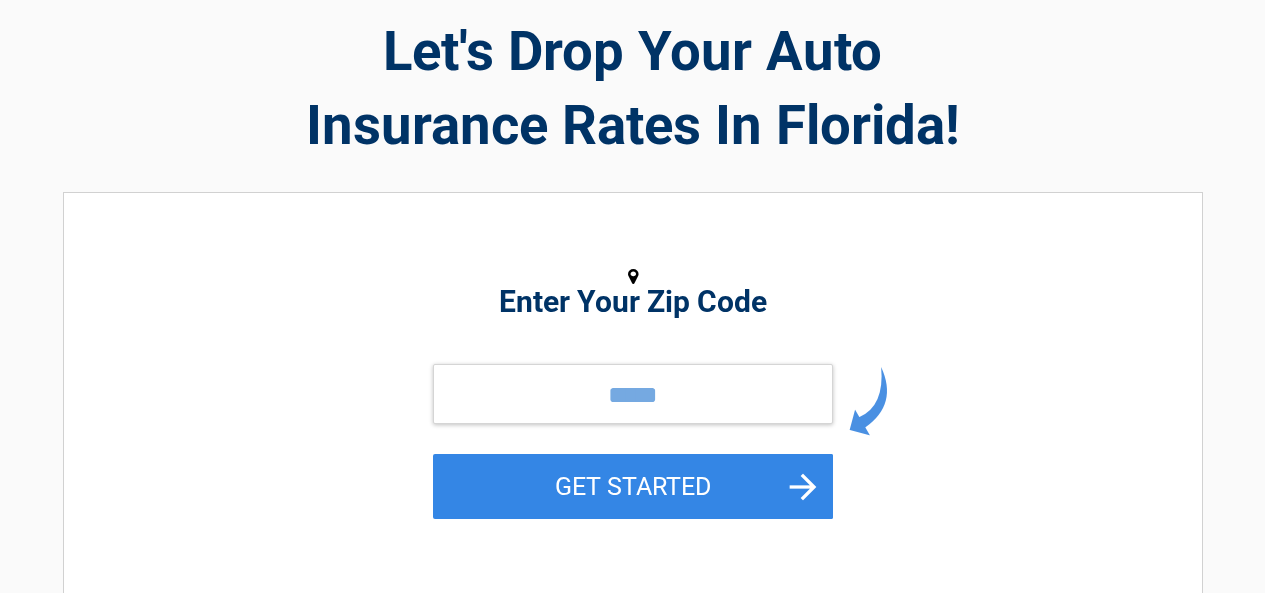 drag, startPoint x: 617, startPoint y: 487, endPoint x: 631, endPoint y: 487, distance: 14 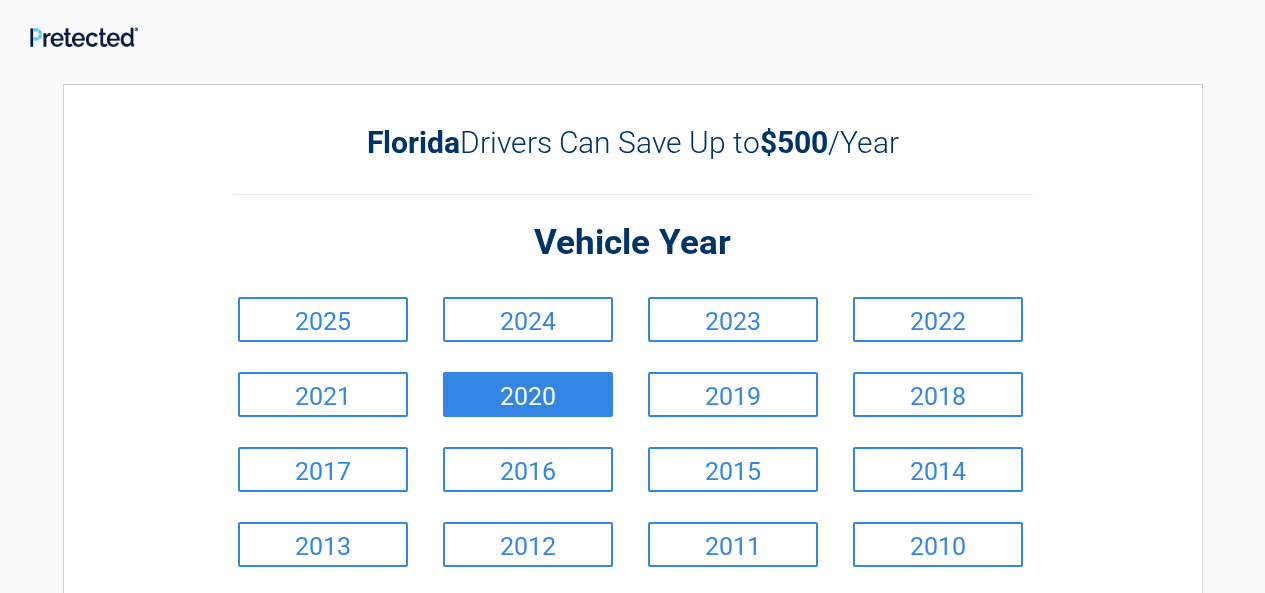 click on "2020" at bounding box center [528, 394] 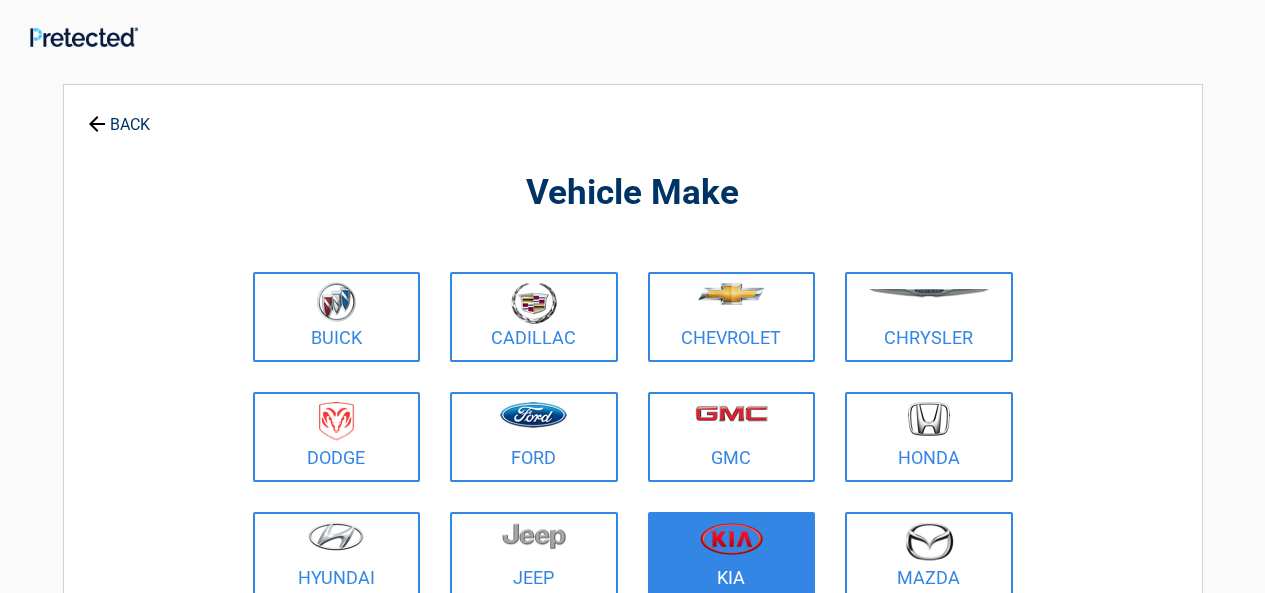 click at bounding box center (731, 538) 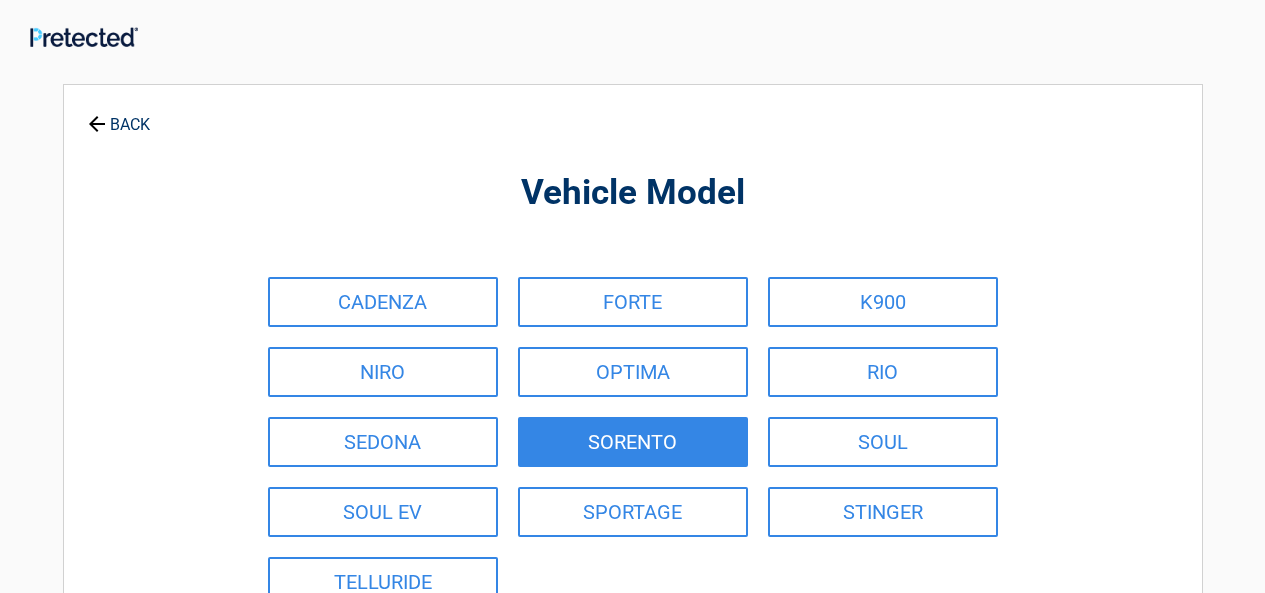 click on "SORENTO" at bounding box center (633, 442) 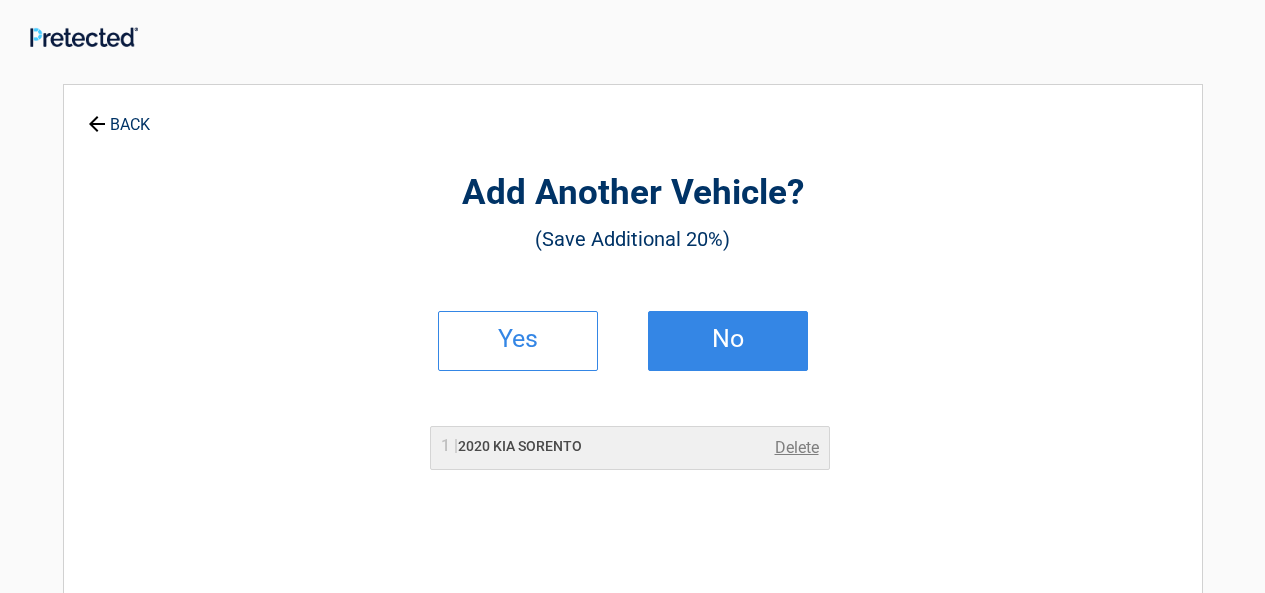 click on "No" at bounding box center [728, 339] 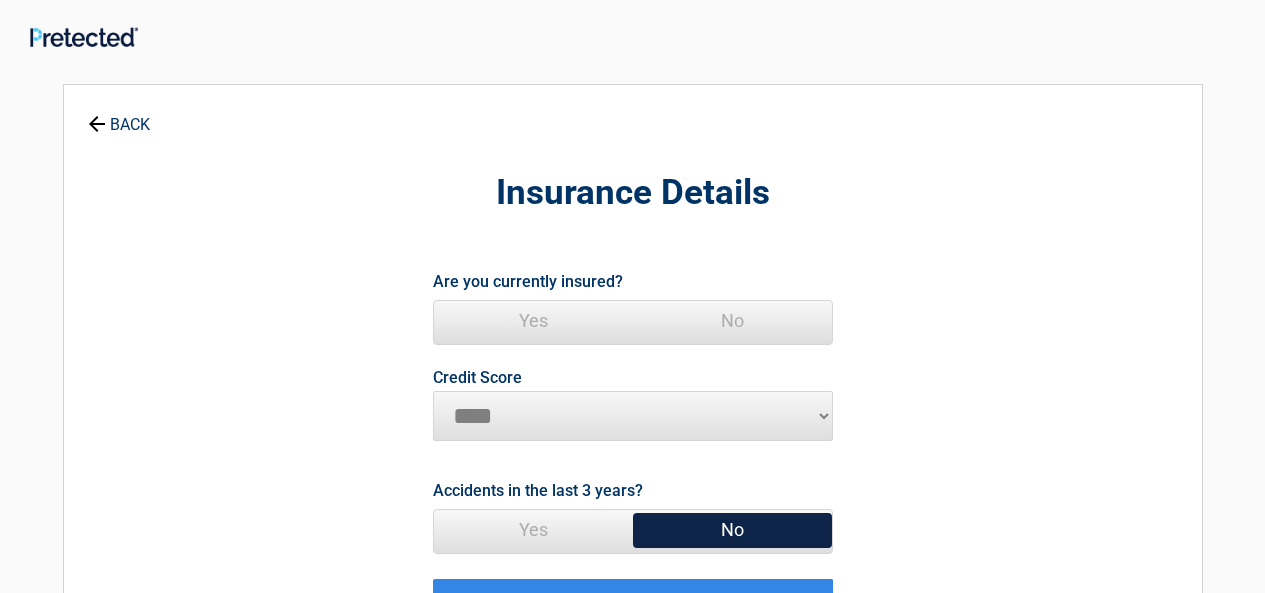 click on "Yes" at bounding box center (533, 321) 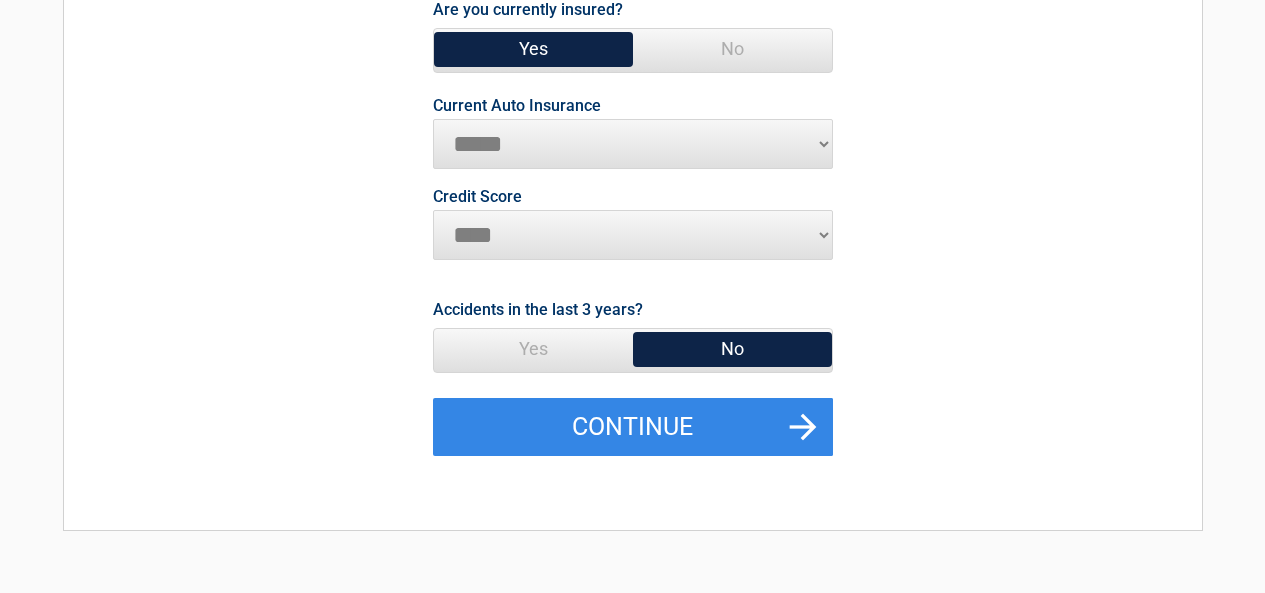 scroll, scrollTop: 300, scrollLeft: 0, axis: vertical 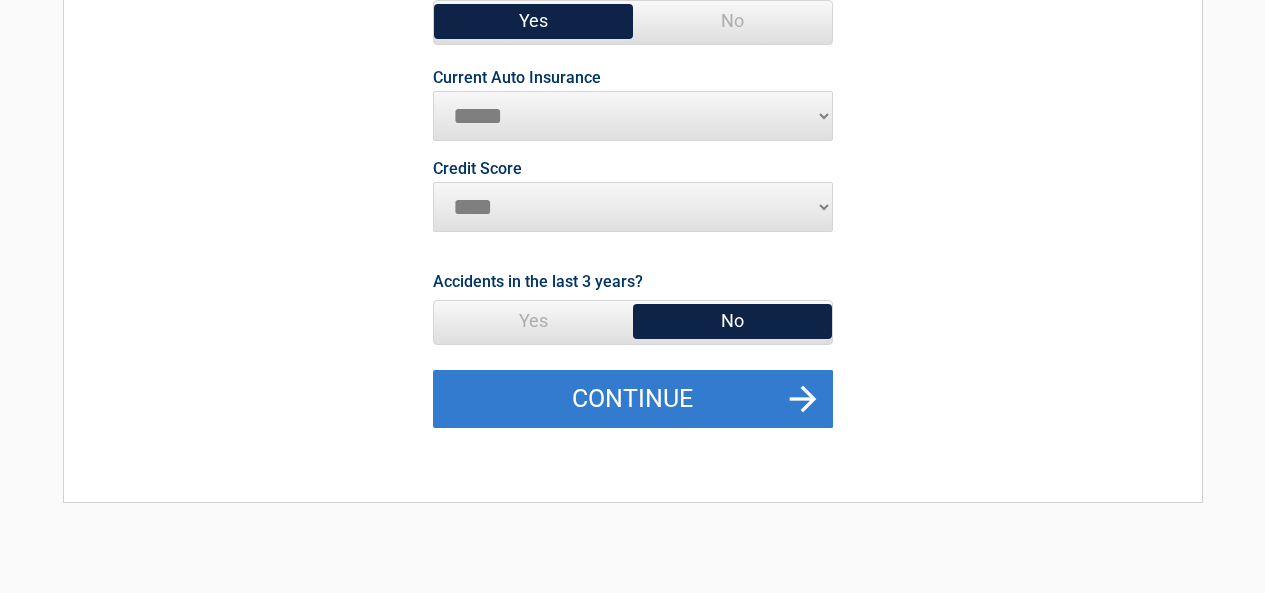 click on "Continue" at bounding box center (633, 399) 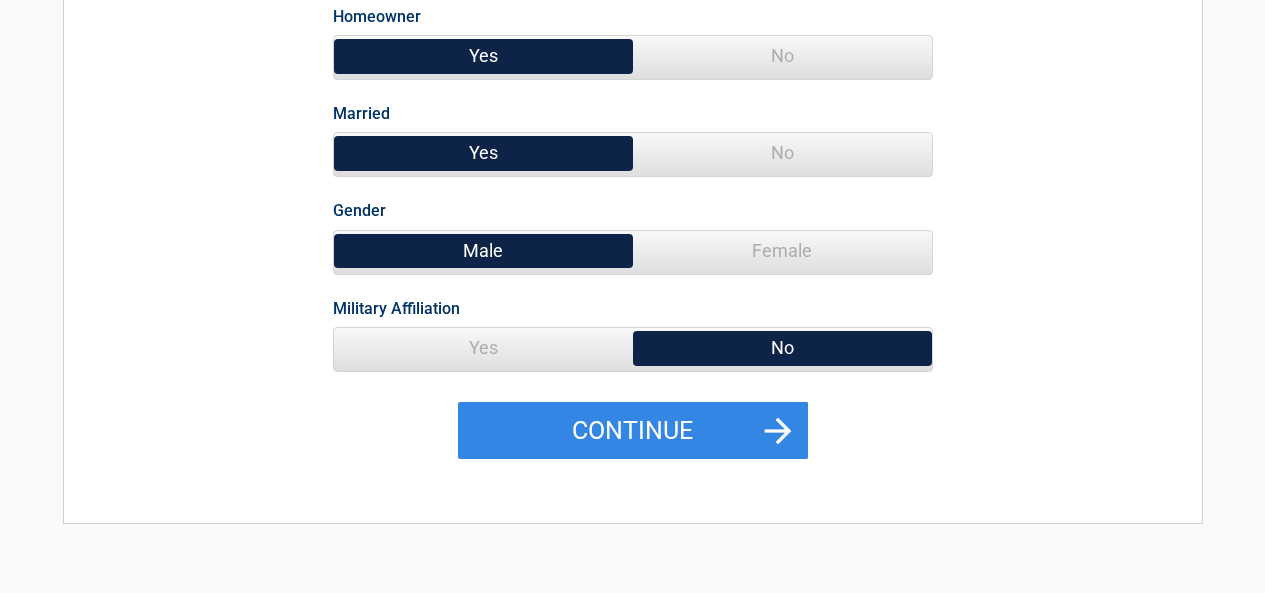 scroll, scrollTop: 300, scrollLeft: 0, axis: vertical 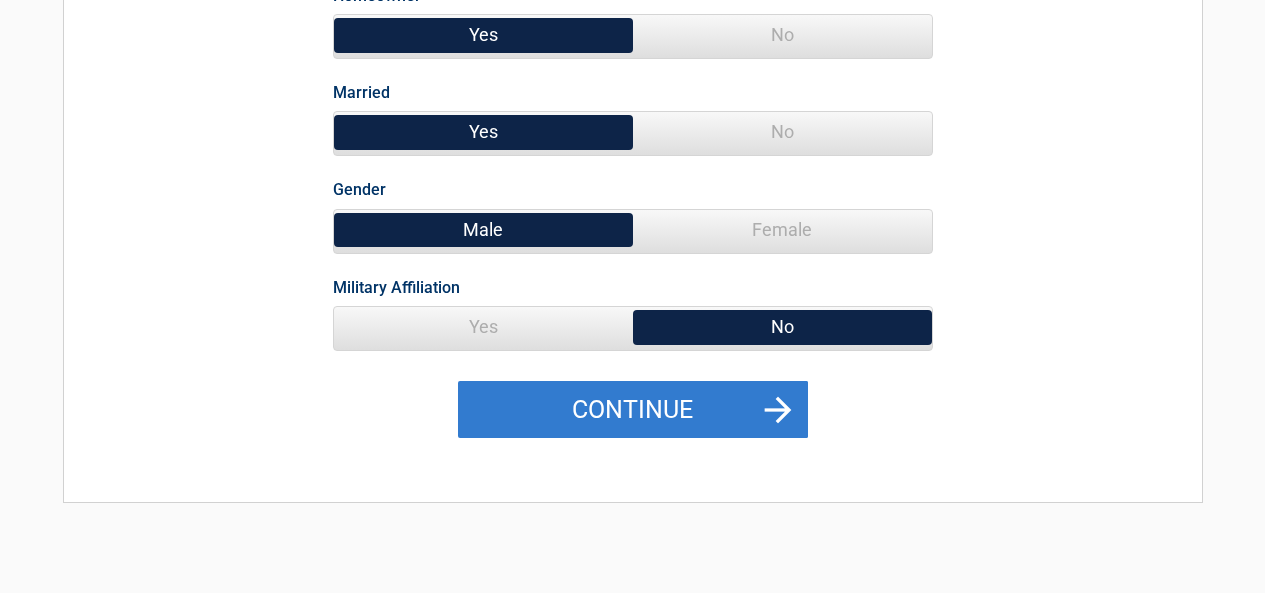 click on "Continue" at bounding box center [633, 410] 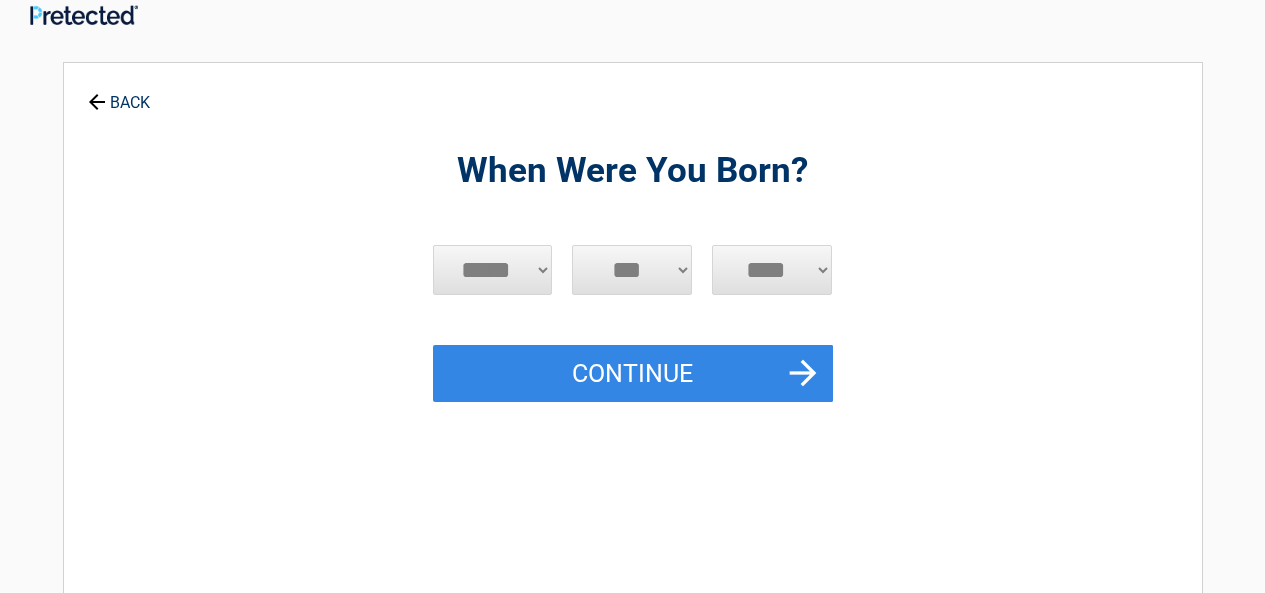 scroll, scrollTop: 0, scrollLeft: 0, axis: both 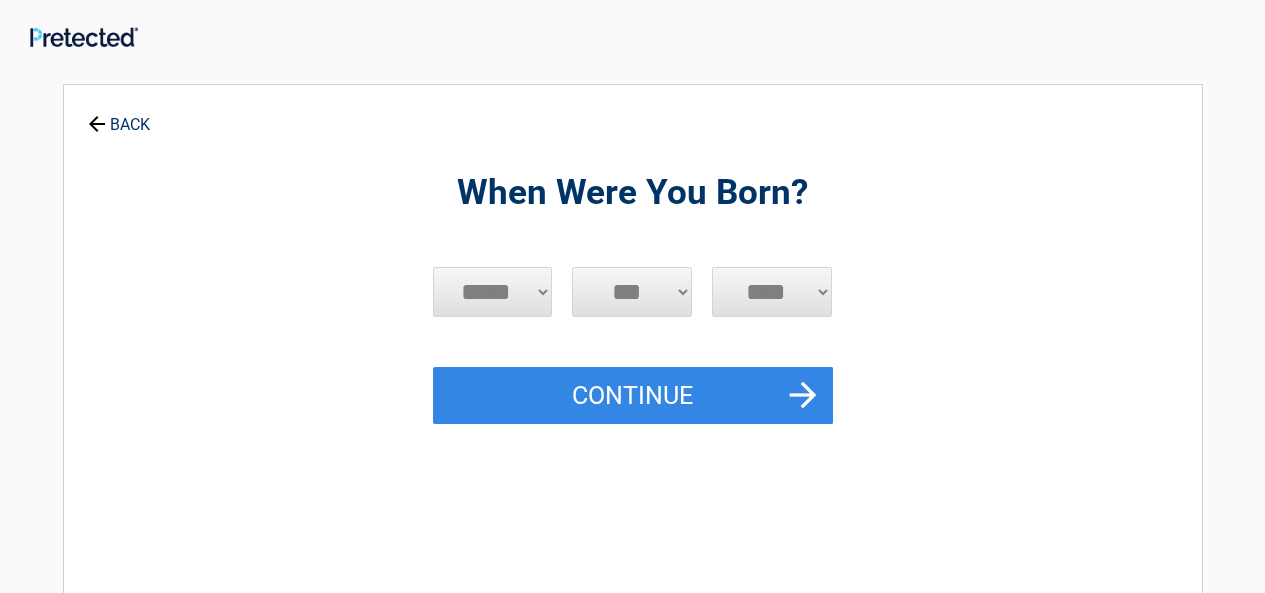 click on "***
*
*
*
*
*
*
*
*
*
**
**
**
**
**
**
**
**
**
**
**
**
**
**
**
**
**
**
**
**
**
**" at bounding box center (632, 292) 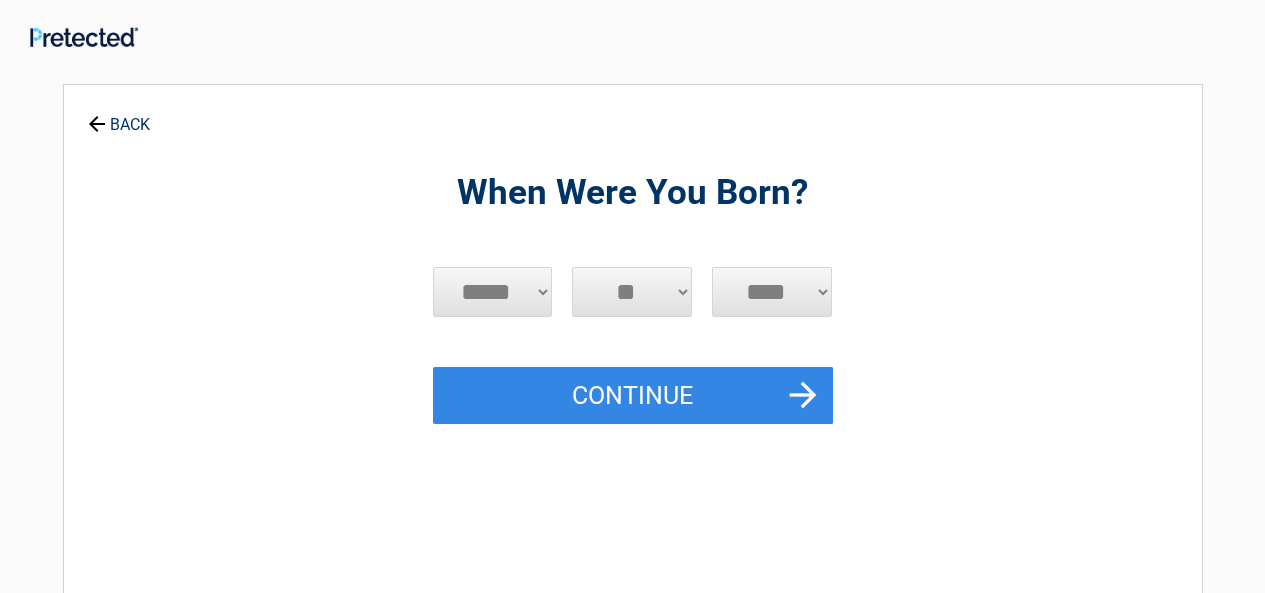 click on "***
*
*
*
*
*
*
*
*
*
**
**
**
**
**
**
**
**
**
**
**
**
**
**
**
**
**
**
**
**
**
**" at bounding box center (632, 292) 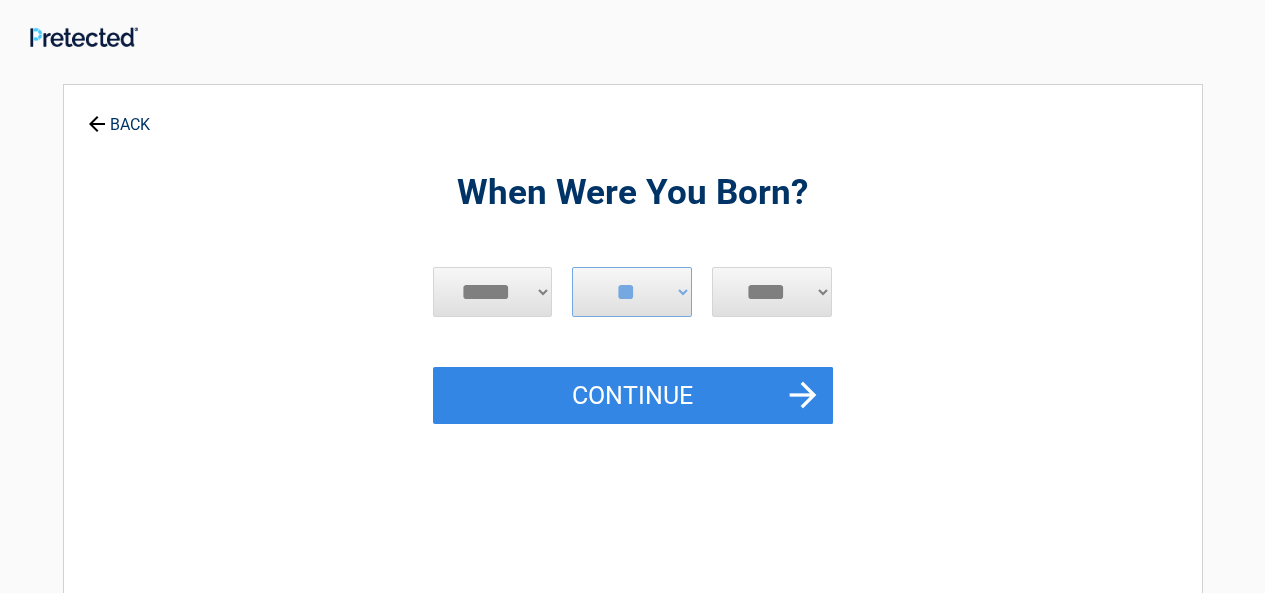 click on "****
****
****
****
****
****
****
****
****
****
****
****
****
****
****
****
****
****
****
****
****
****
****
****
****
****
****
****
****
****
****
****
****
****
****
****
****
****
****
****
****
****
****
****
****
****
****
****
****
****
****
****
****
****
****
****
****
****
****
****
****
****
****
****" at bounding box center [772, 292] 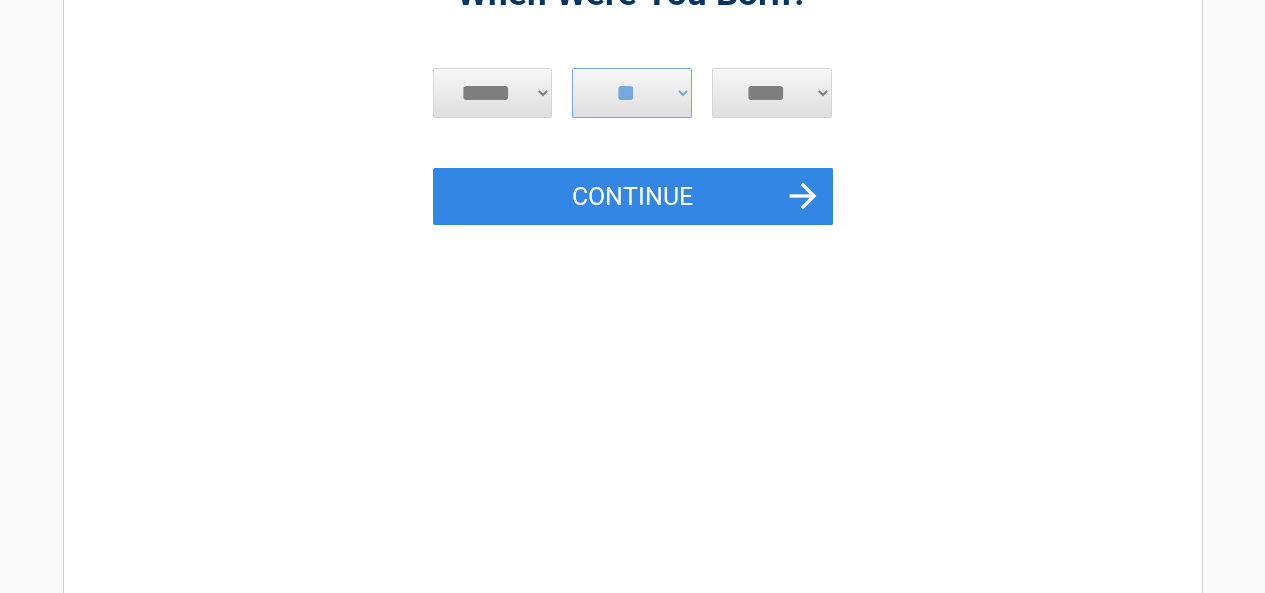 scroll, scrollTop: 200, scrollLeft: 0, axis: vertical 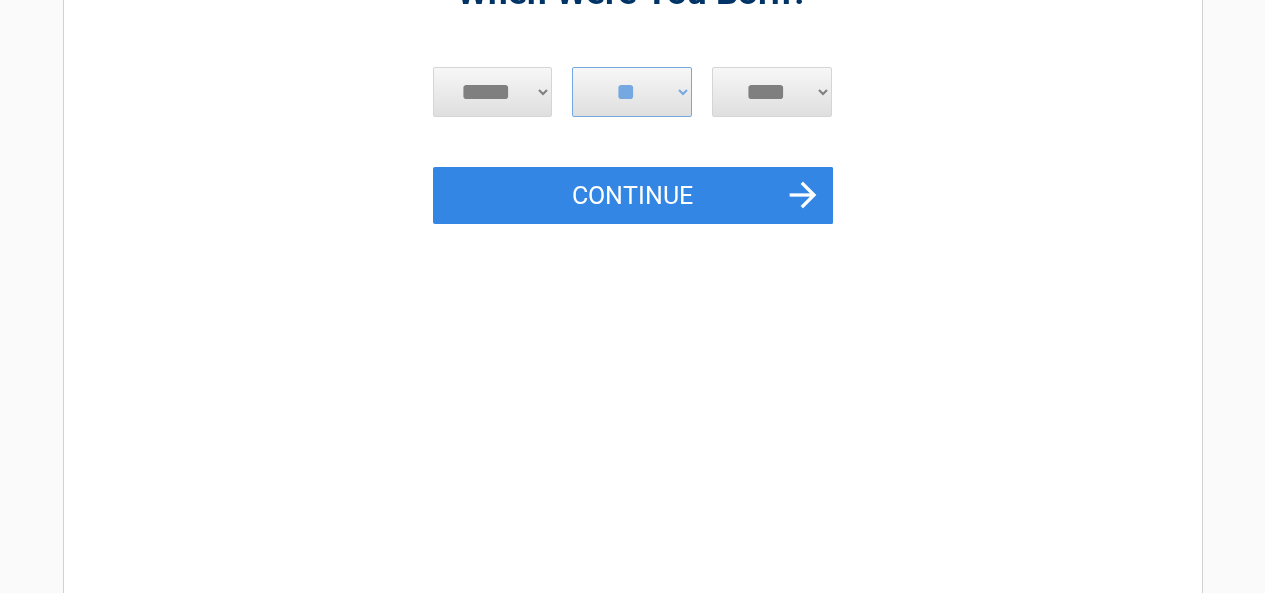click on "****
****
****
****
****
****
****
****
****
****
****
****
****
****
****
****
****
****
****
****
****
****
****
****
****
****
****
****
****
****
****
****
****
****
****
****
****
****
****
****
****
****
****
****
****
****
****
****
****
****
****
****
****
****
****
****
****
****
****
****
****
****
****
****" at bounding box center (772, 92) 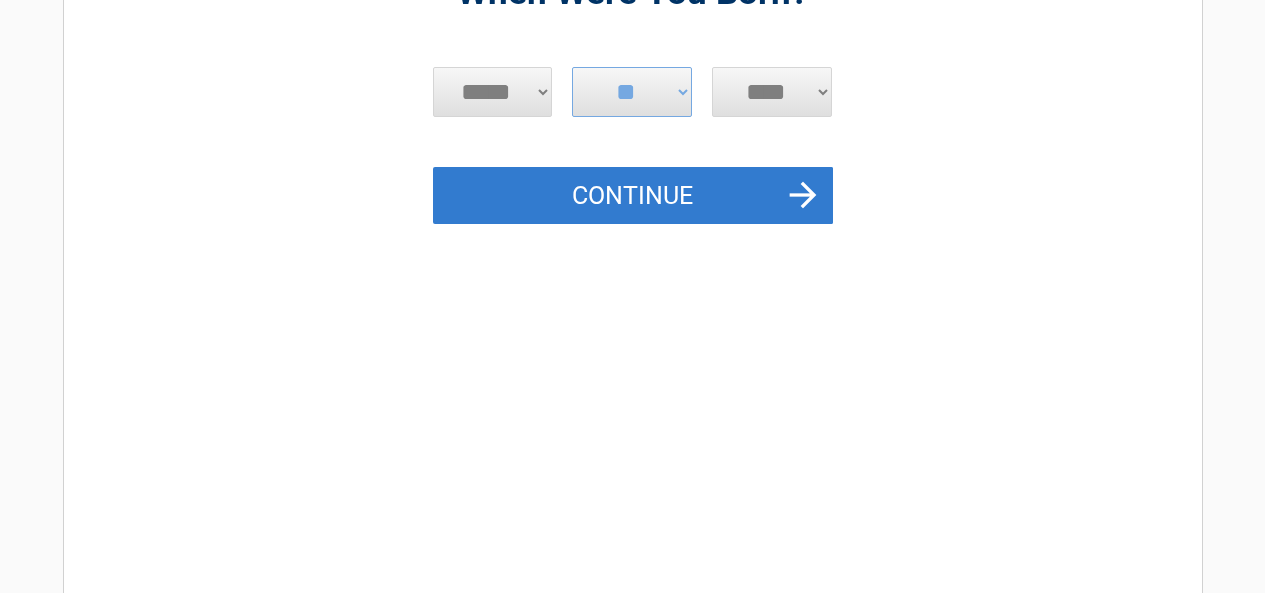 drag, startPoint x: 870, startPoint y: 364, endPoint x: 809, endPoint y: 192, distance: 182.49658 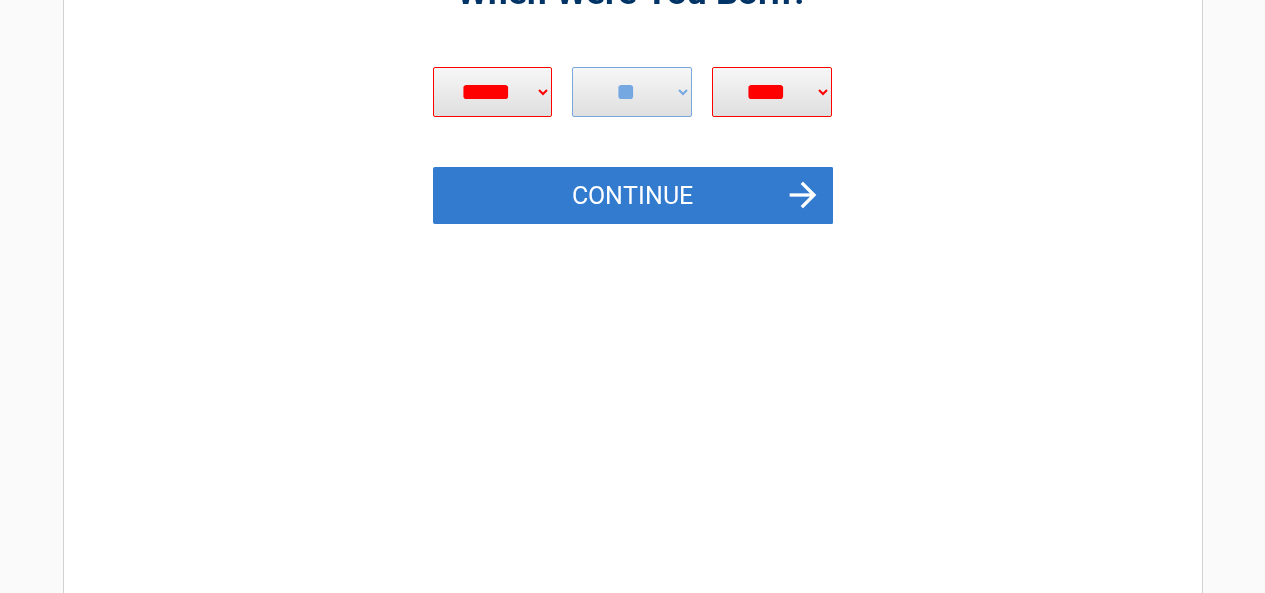 click on "Continue" at bounding box center [633, 196] 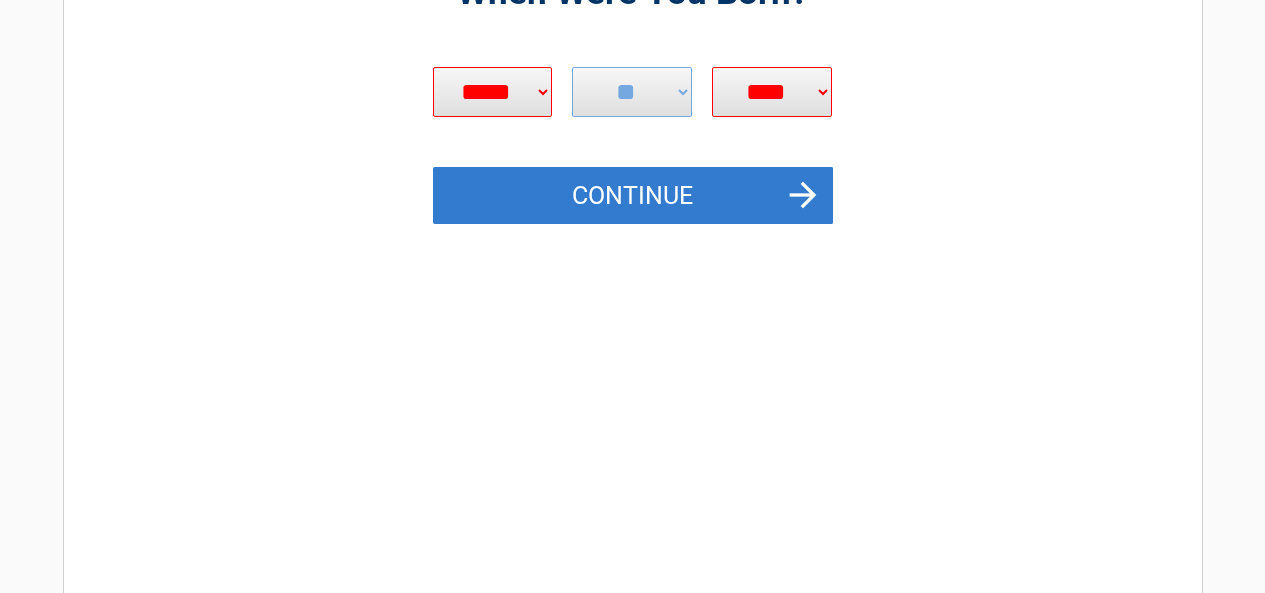 click on "Continue" at bounding box center [633, 196] 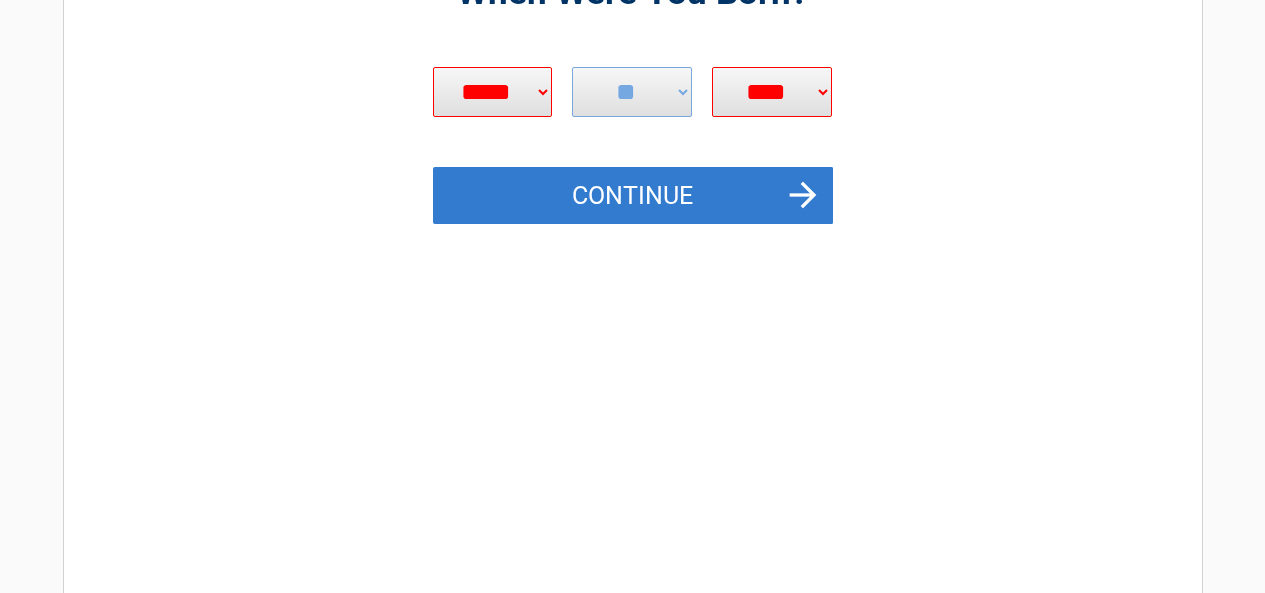 click on "Continue" at bounding box center (633, 196) 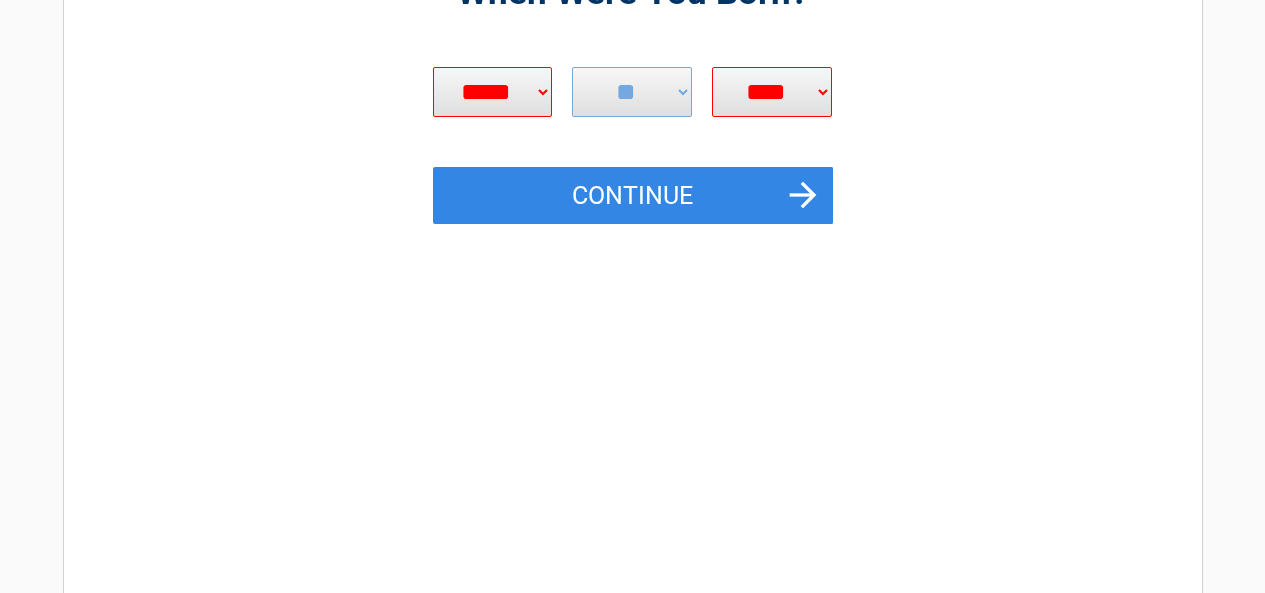 click on "****
****
****
****
****
****
****
****
****
****
****
****
****
****
****
****
****
****
****
****
****
****
****
****
****
****
****
****
****
****
****
****
****
****
****
****
****
****
****
****
****
****
****
****
****
****
****
****
****
****
****
****
****
****
****
****
****
****
****
****
****
****
****
****" at bounding box center (772, 92) 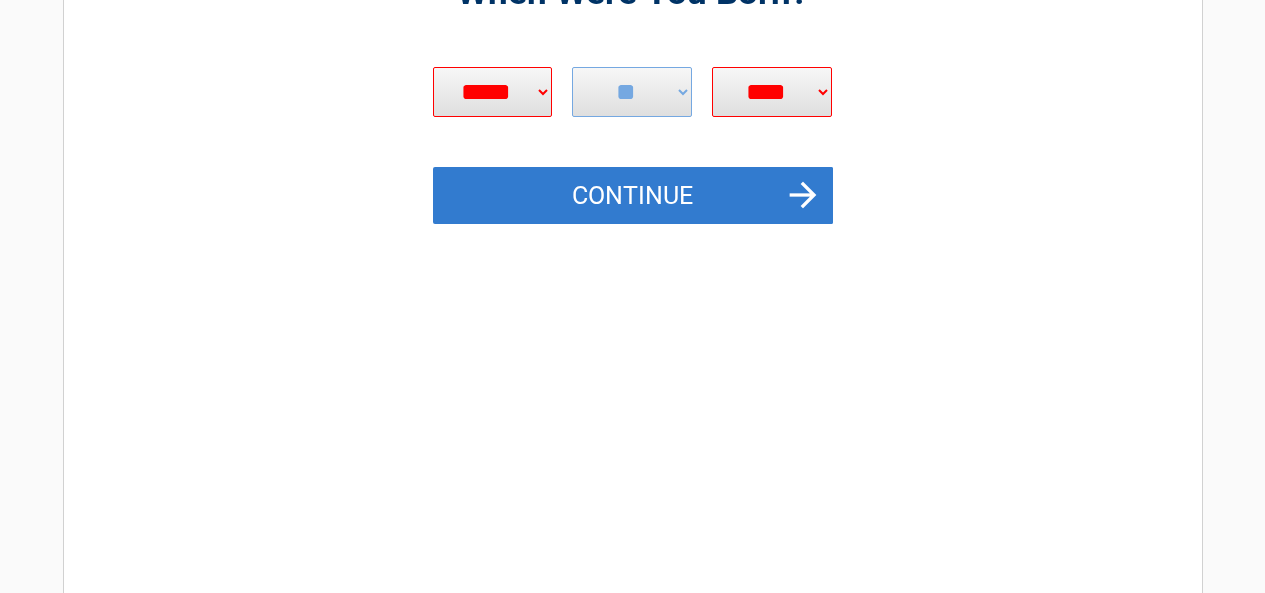 drag, startPoint x: 805, startPoint y: 106, endPoint x: 638, endPoint y: 190, distance: 186.93582 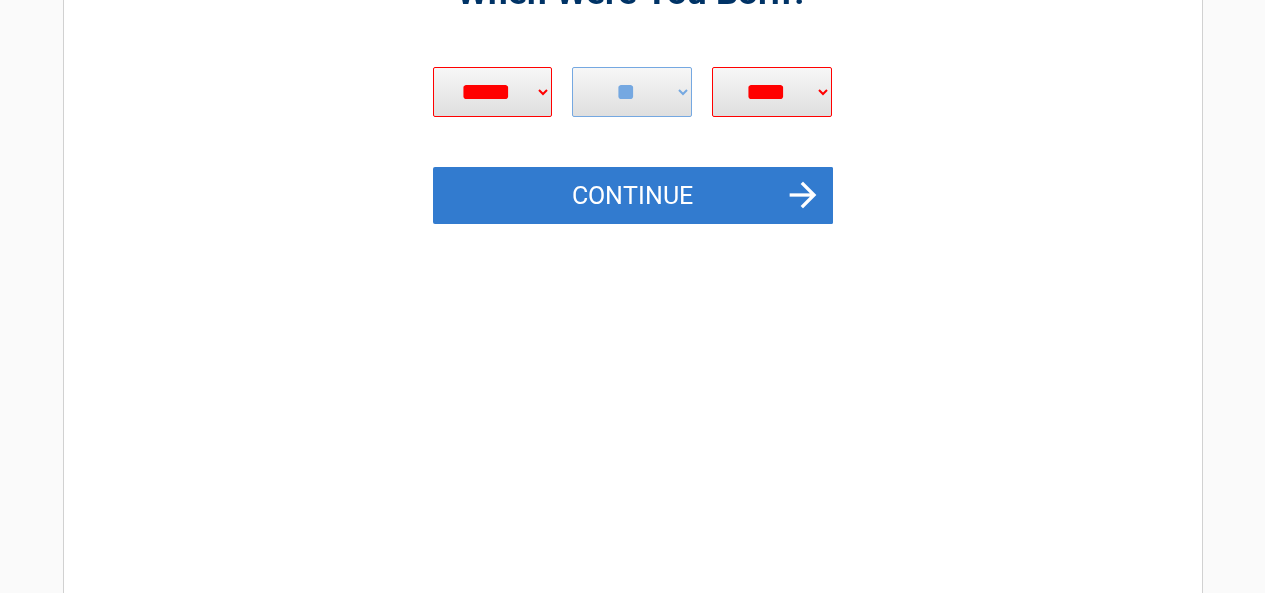 click on "Continue" at bounding box center (633, 196) 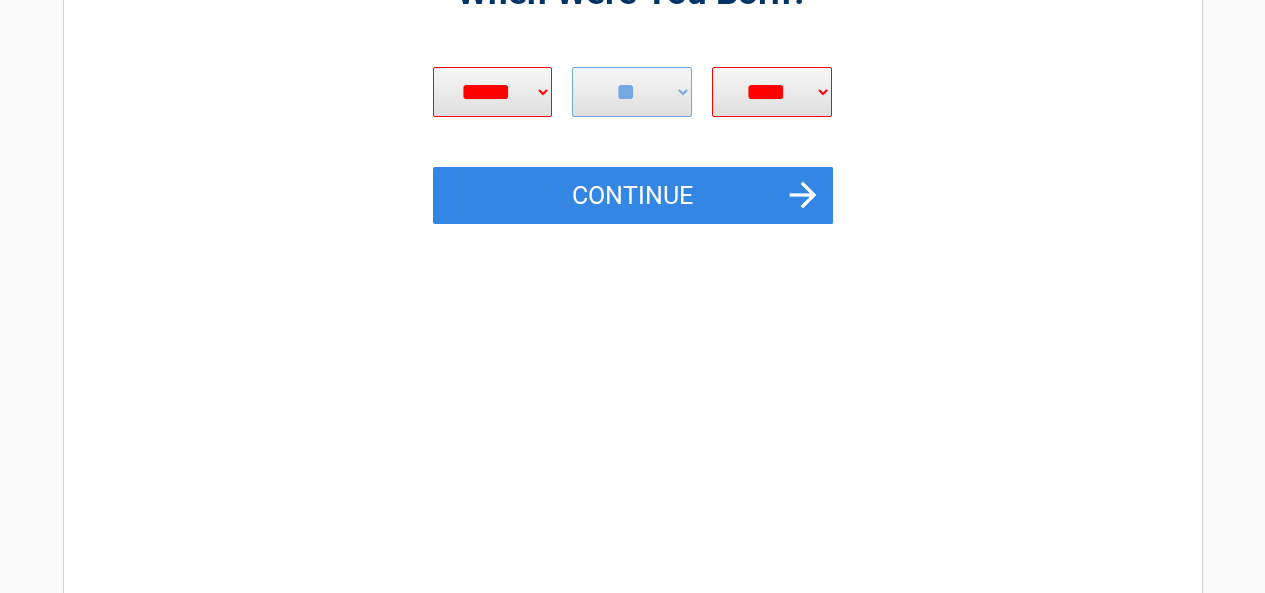 click on "****
****
****
****
****
****
****
****
****
****
****
****
****
****
****
****
****
****
****
****
****
****
****
****
****
****
****
****
****
****
****
****
****
****
****
****
****
****
****
****
****
****
****
****
****
****
****
****
****
****
****
****
****
****
****
****
****
****
****
****
****
****
****
****" at bounding box center (772, 92) 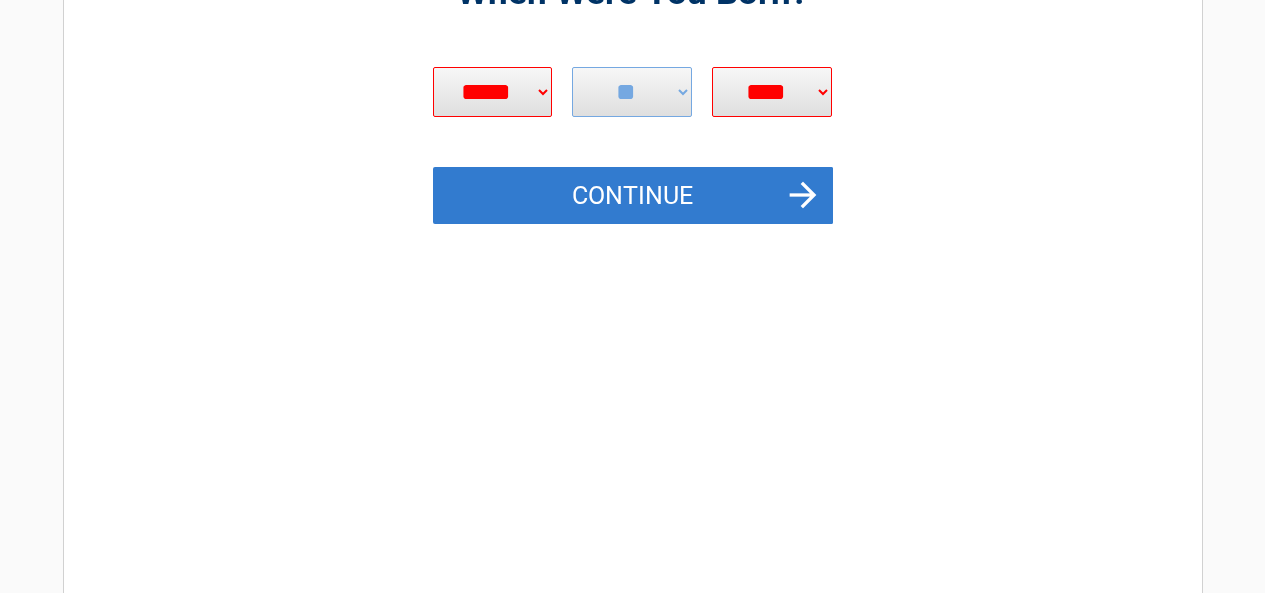 drag, startPoint x: 838, startPoint y: 374, endPoint x: 667, endPoint y: 197, distance: 246.10973 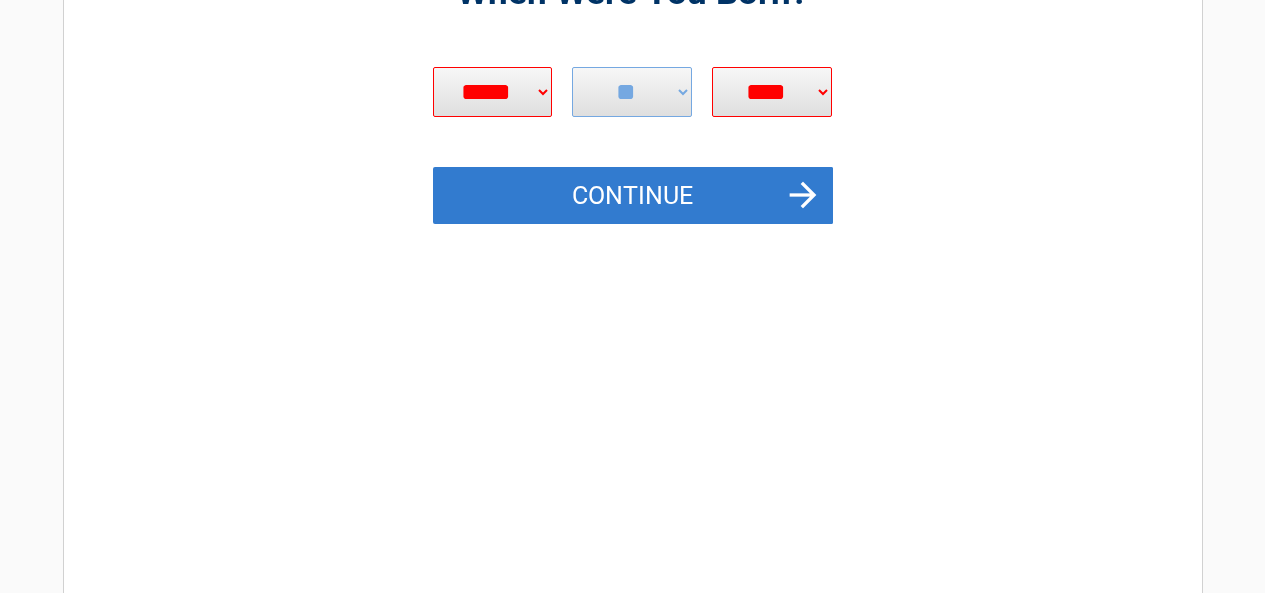 click on "Continue" at bounding box center [633, 196] 